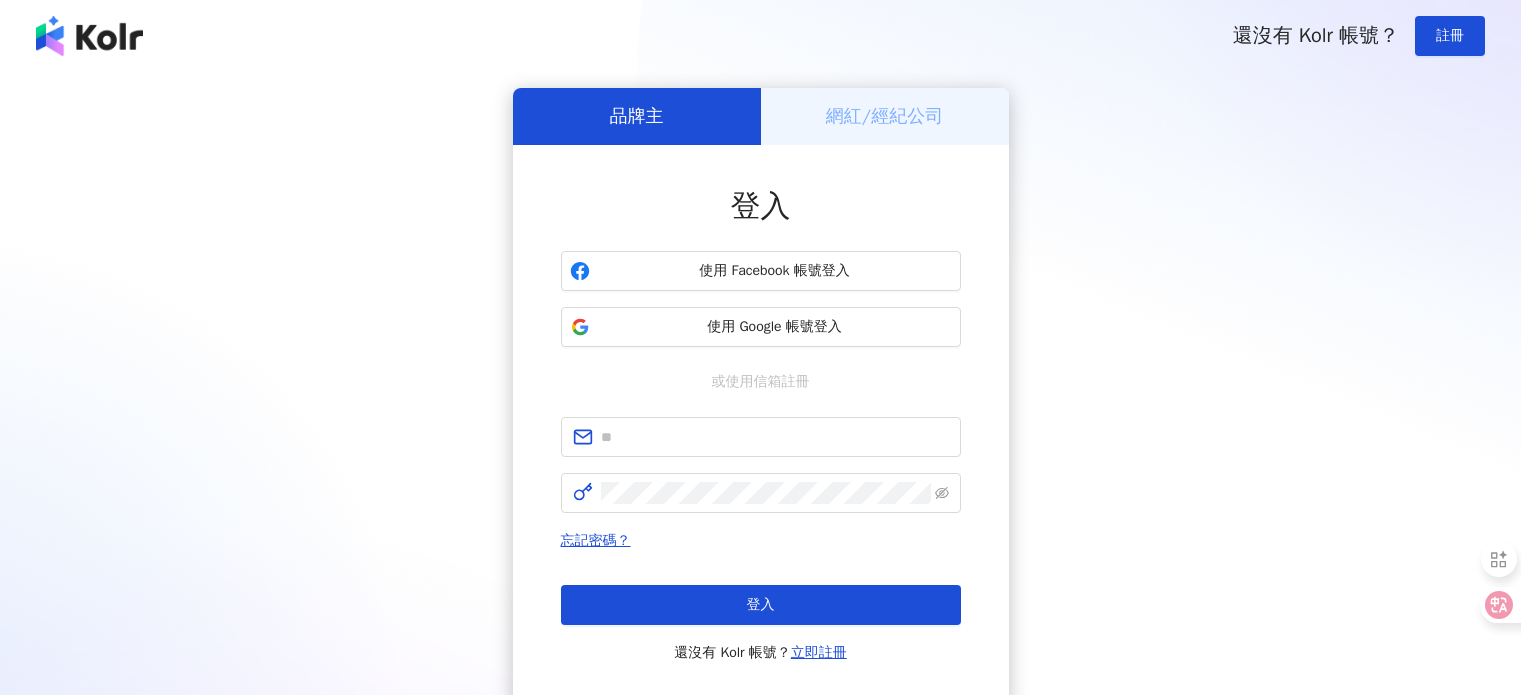 scroll, scrollTop: 0, scrollLeft: 0, axis: both 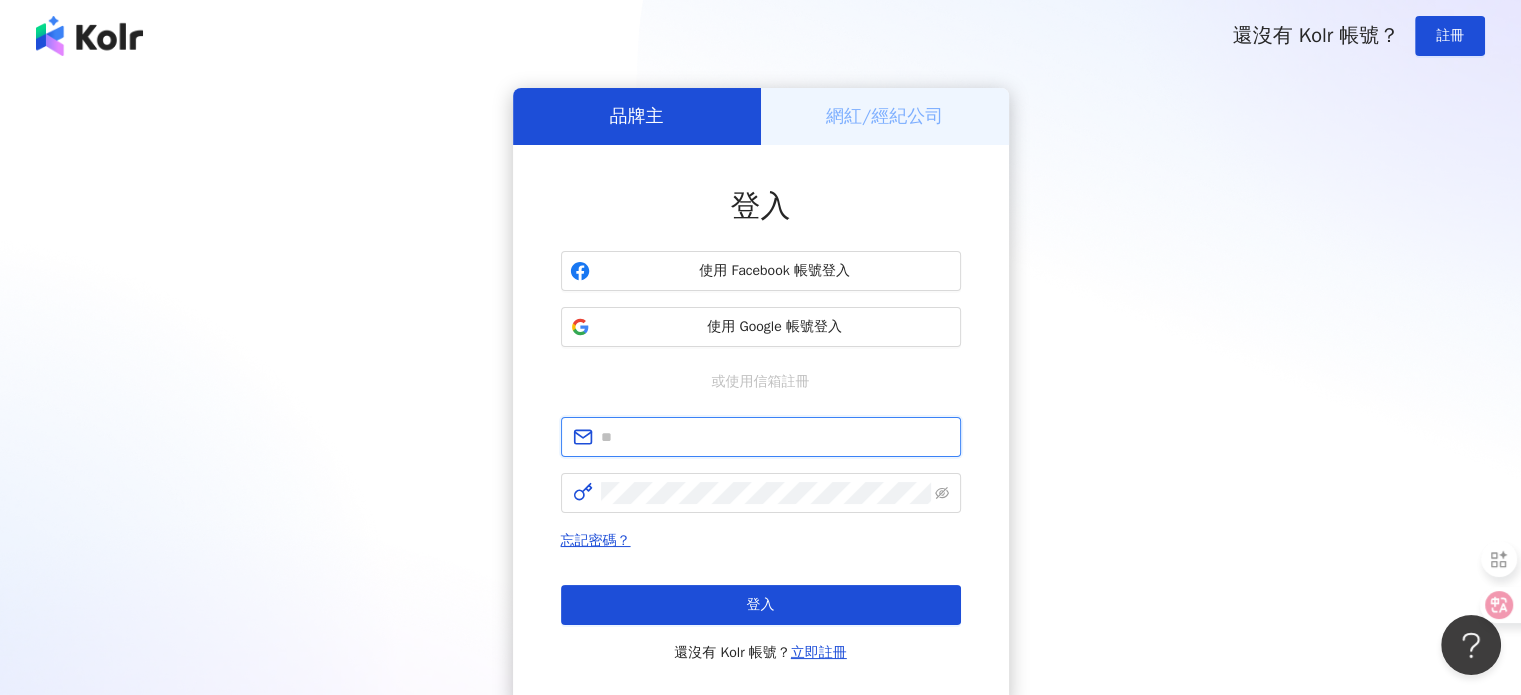 click at bounding box center [775, 437] 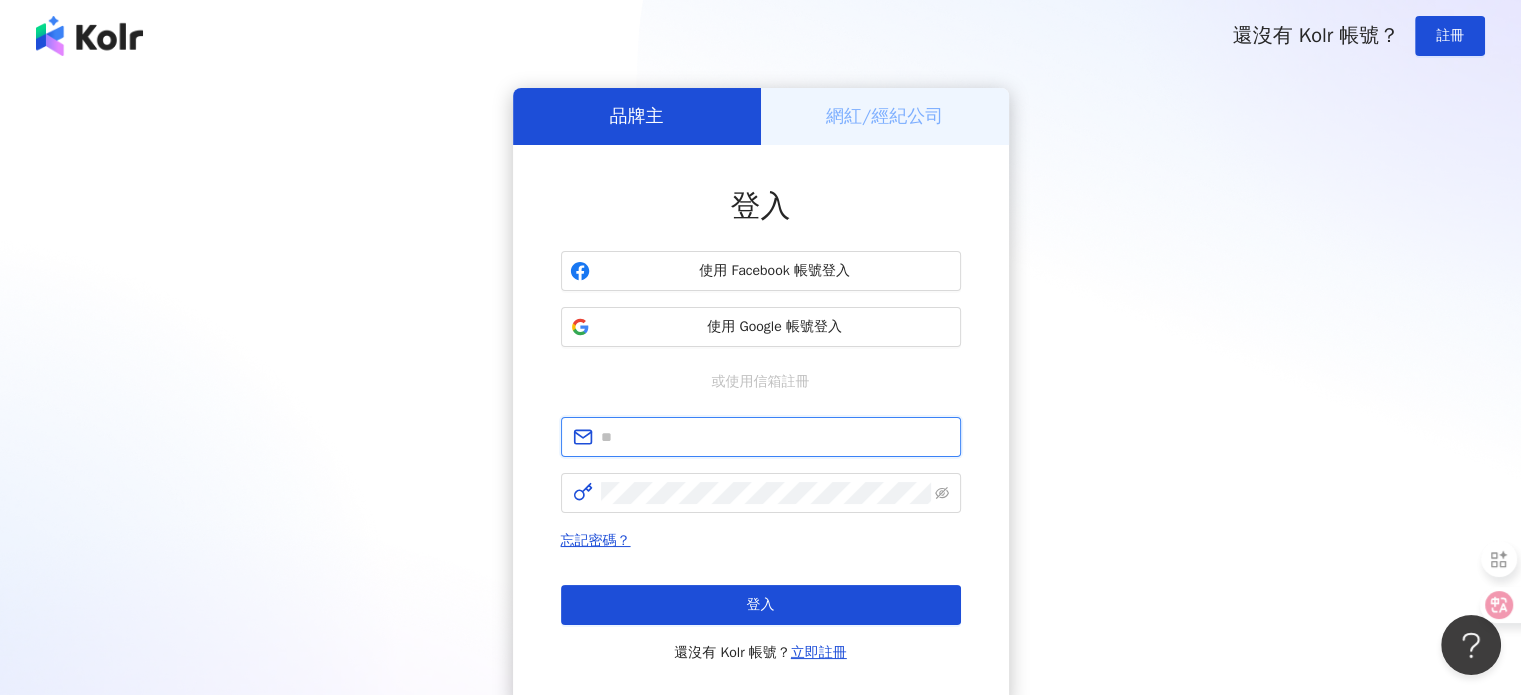 type on "**********" 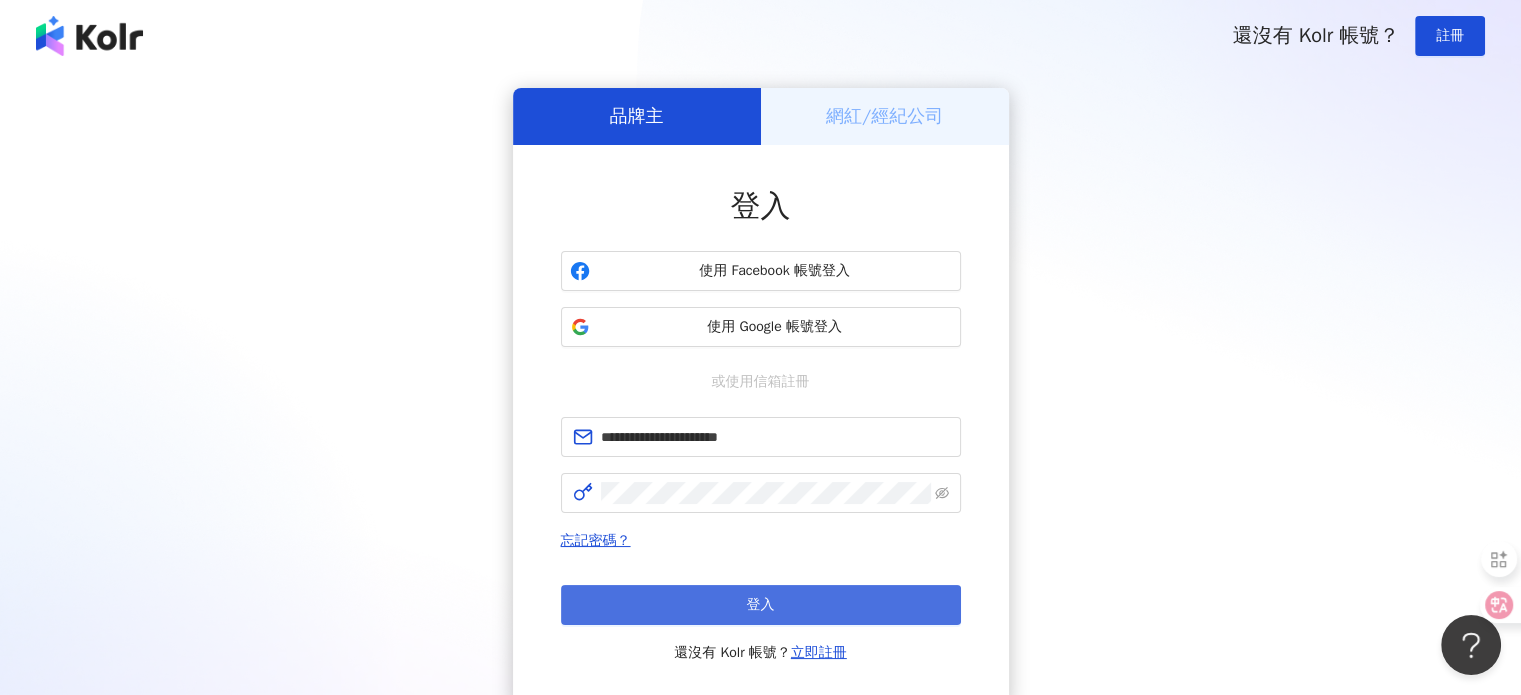 click on "登入" at bounding box center (761, 605) 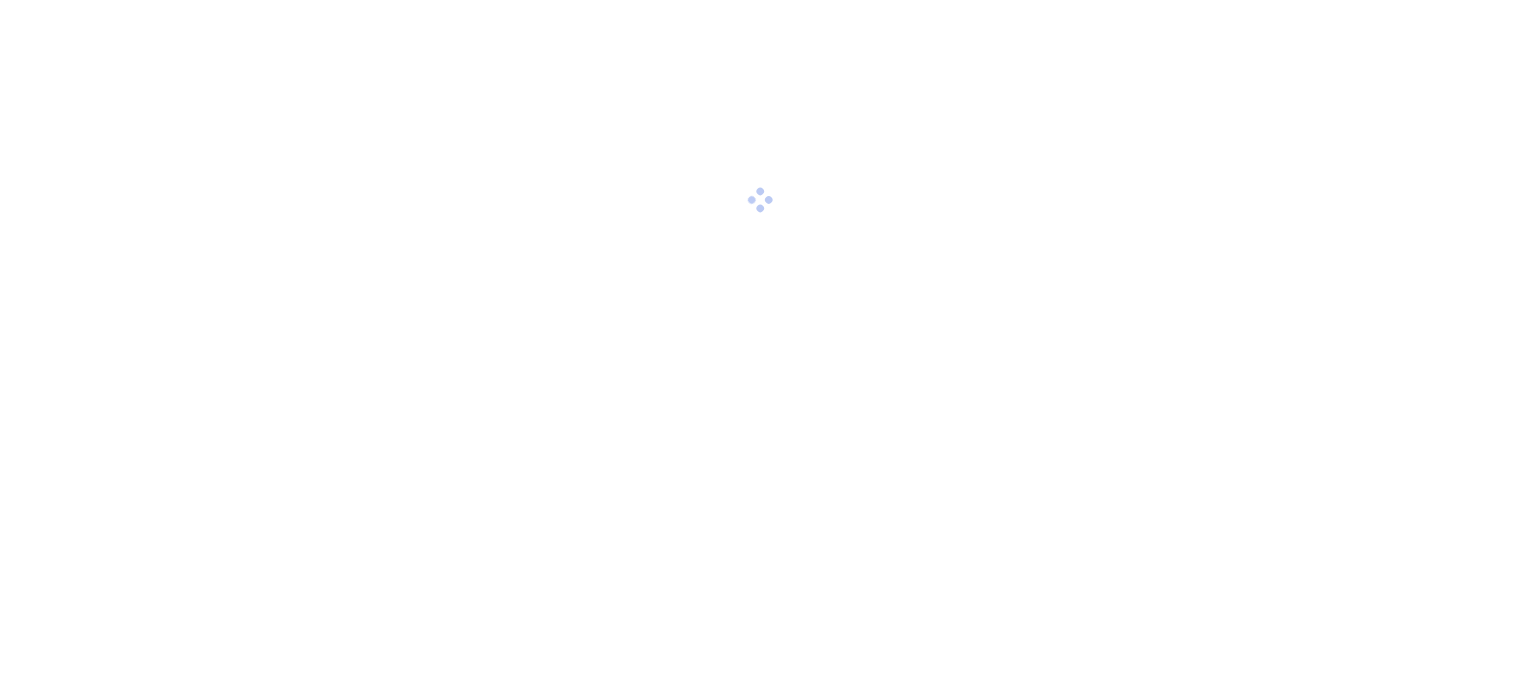 scroll, scrollTop: 0, scrollLeft: 0, axis: both 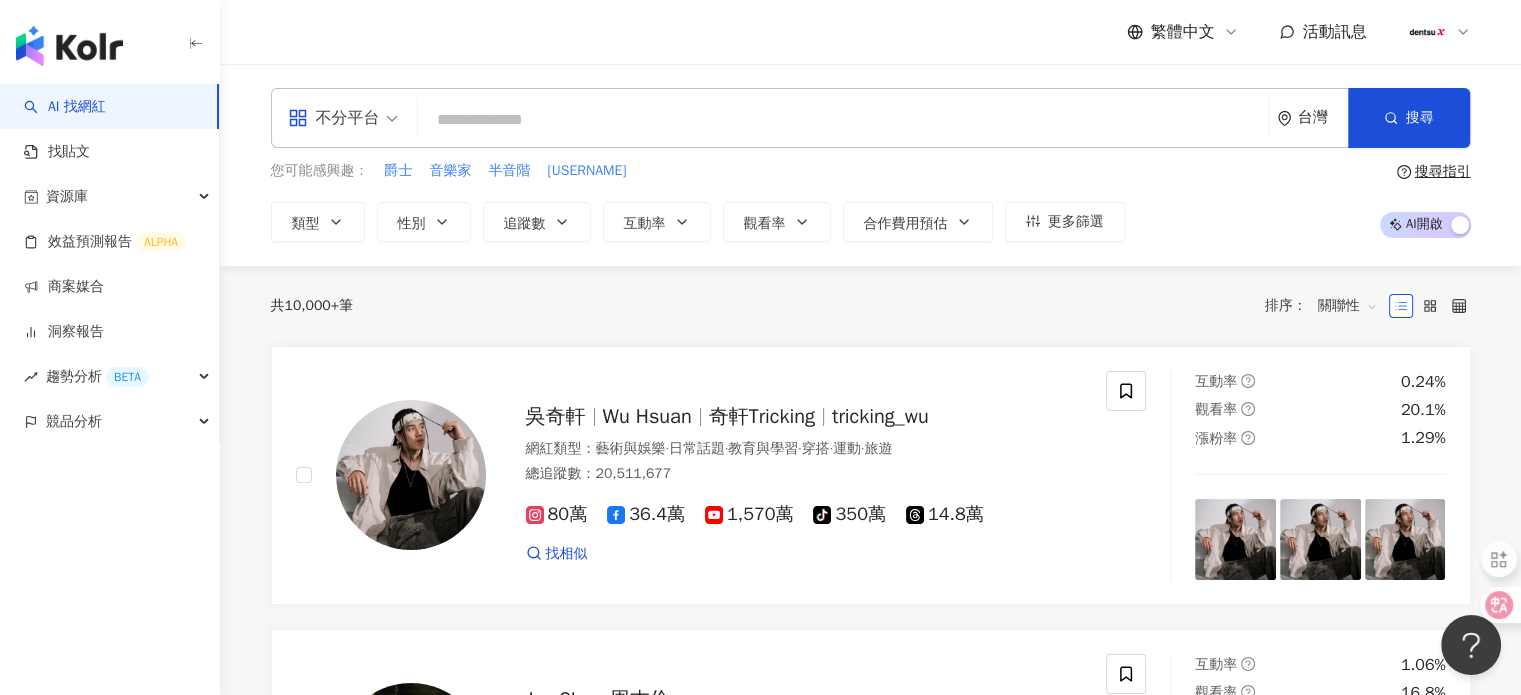 paste on "**" 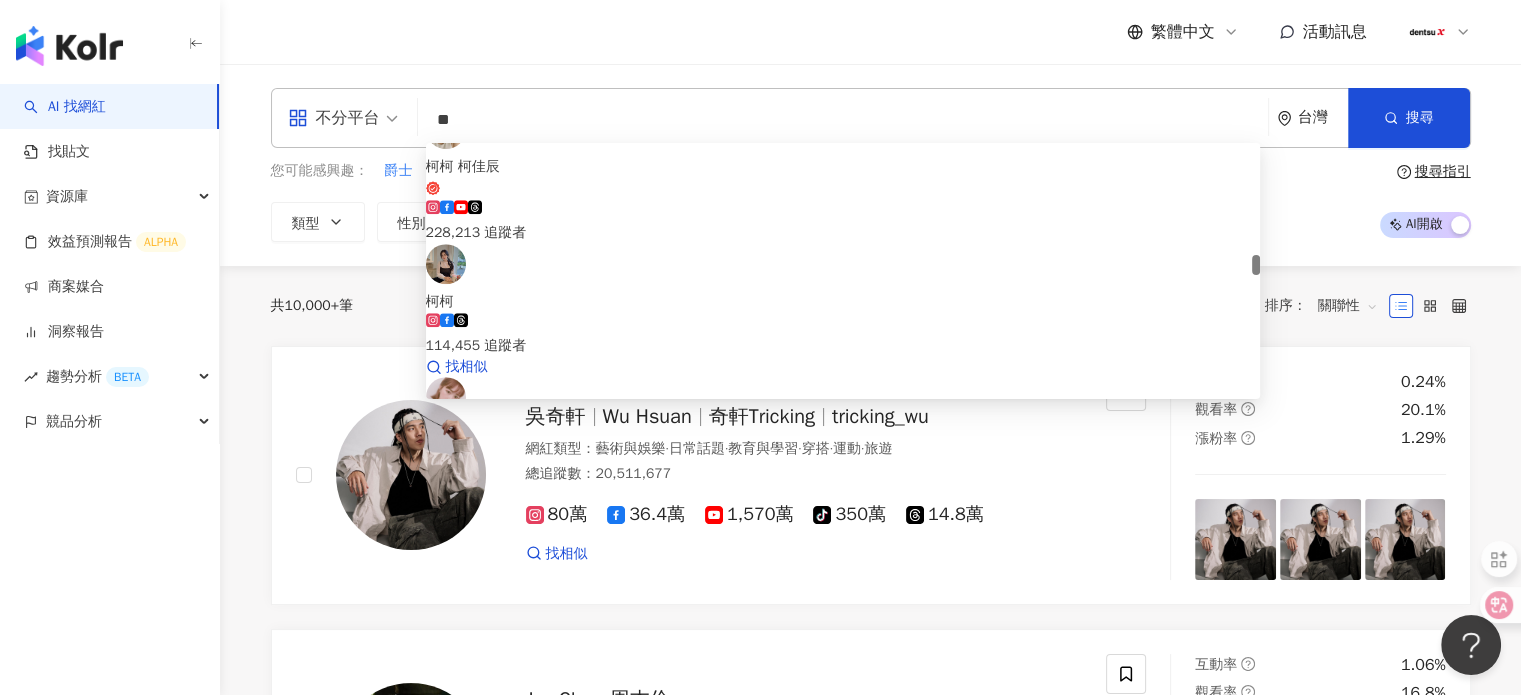 scroll, scrollTop: 1500, scrollLeft: 0, axis: vertical 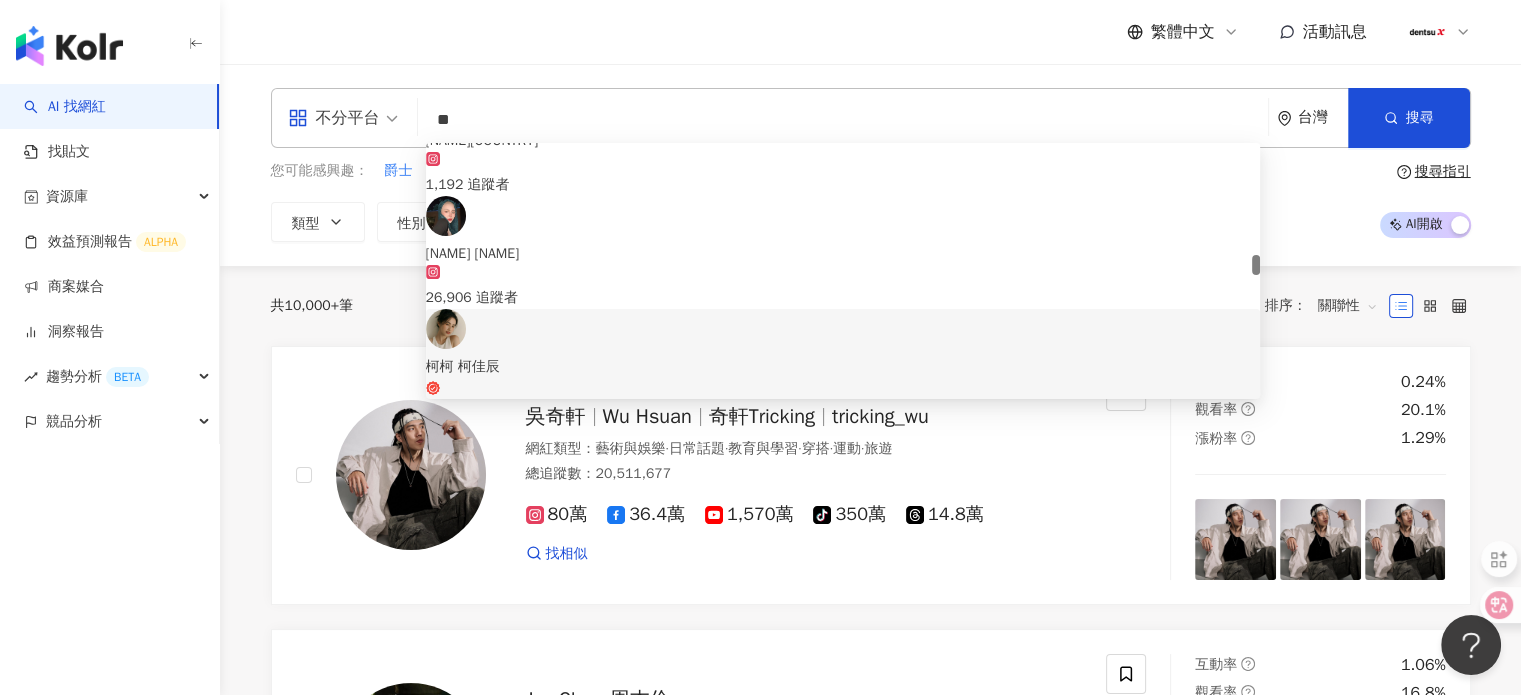 click on "228,213   追蹤者" at bounding box center [843, 433] 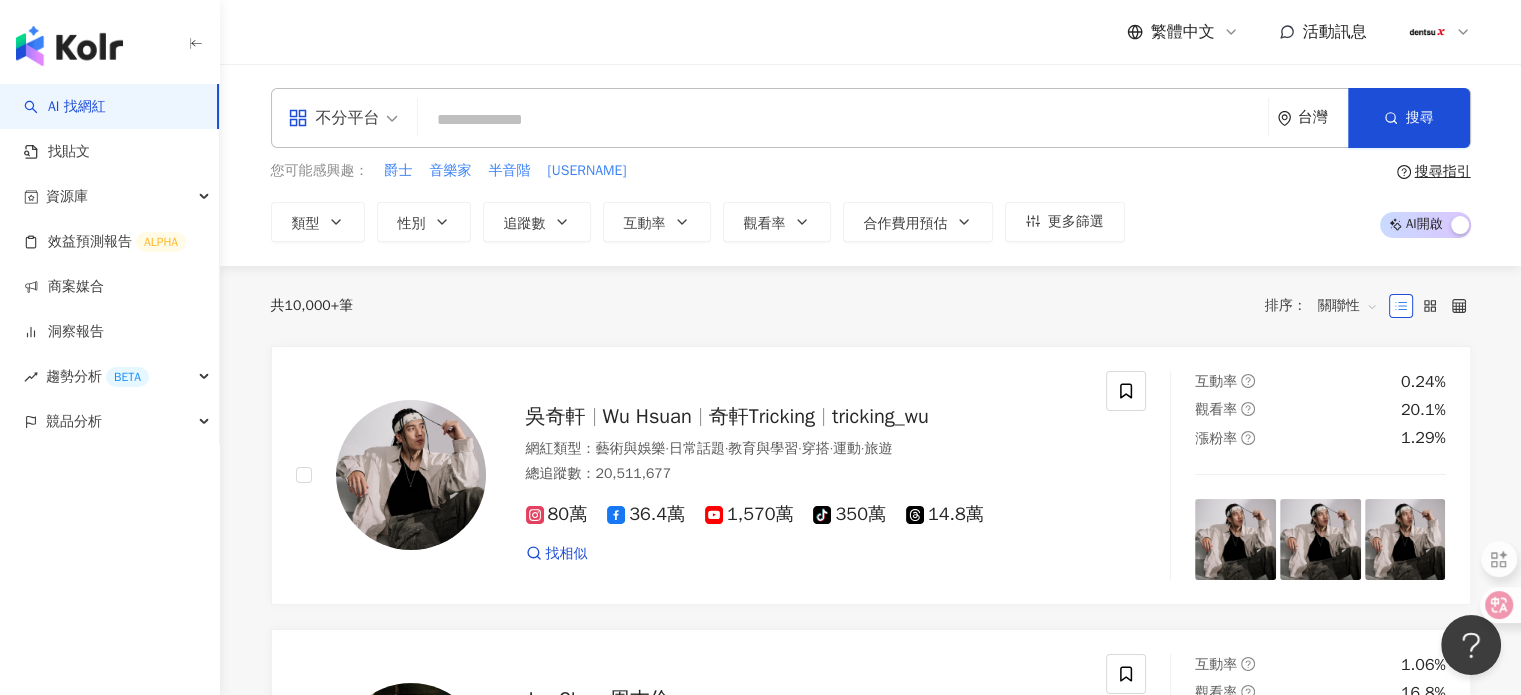 paste on "****" 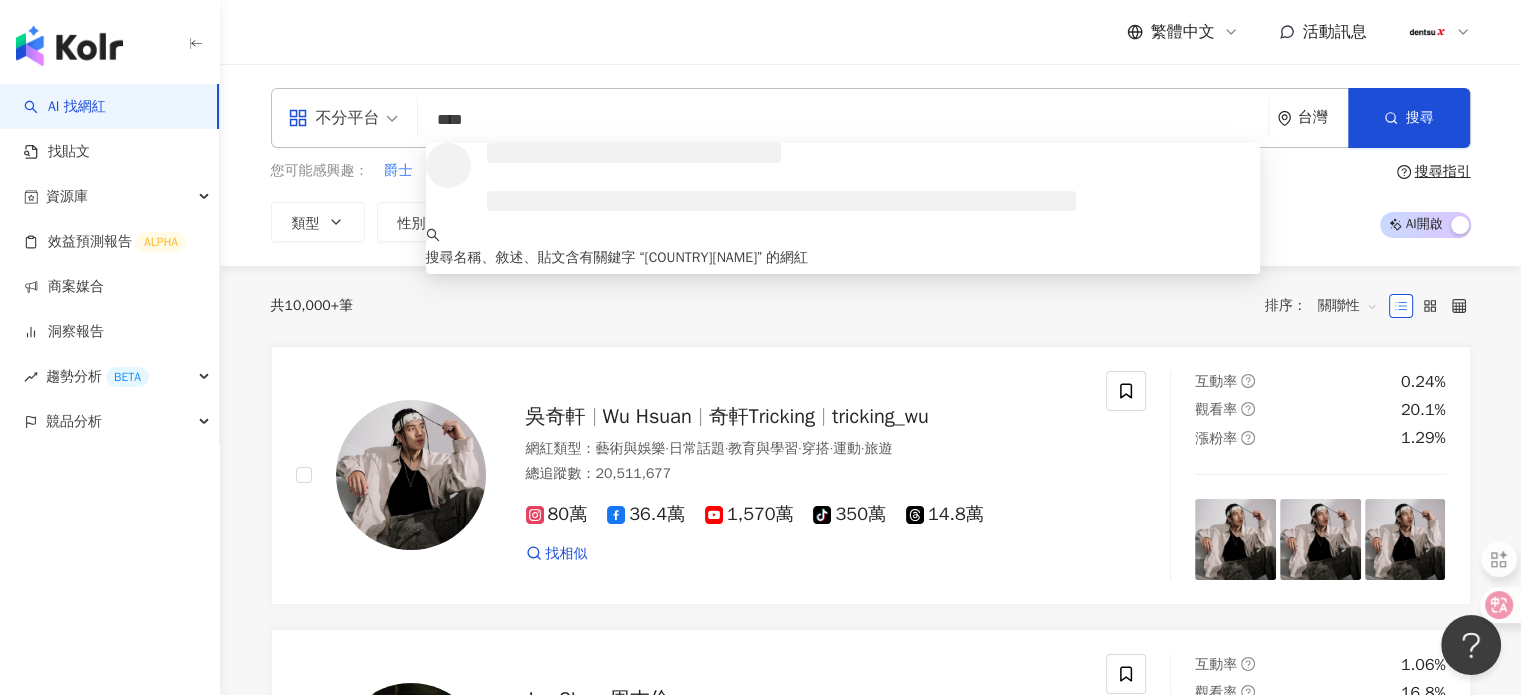 scroll, scrollTop: 0, scrollLeft: 0, axis: both 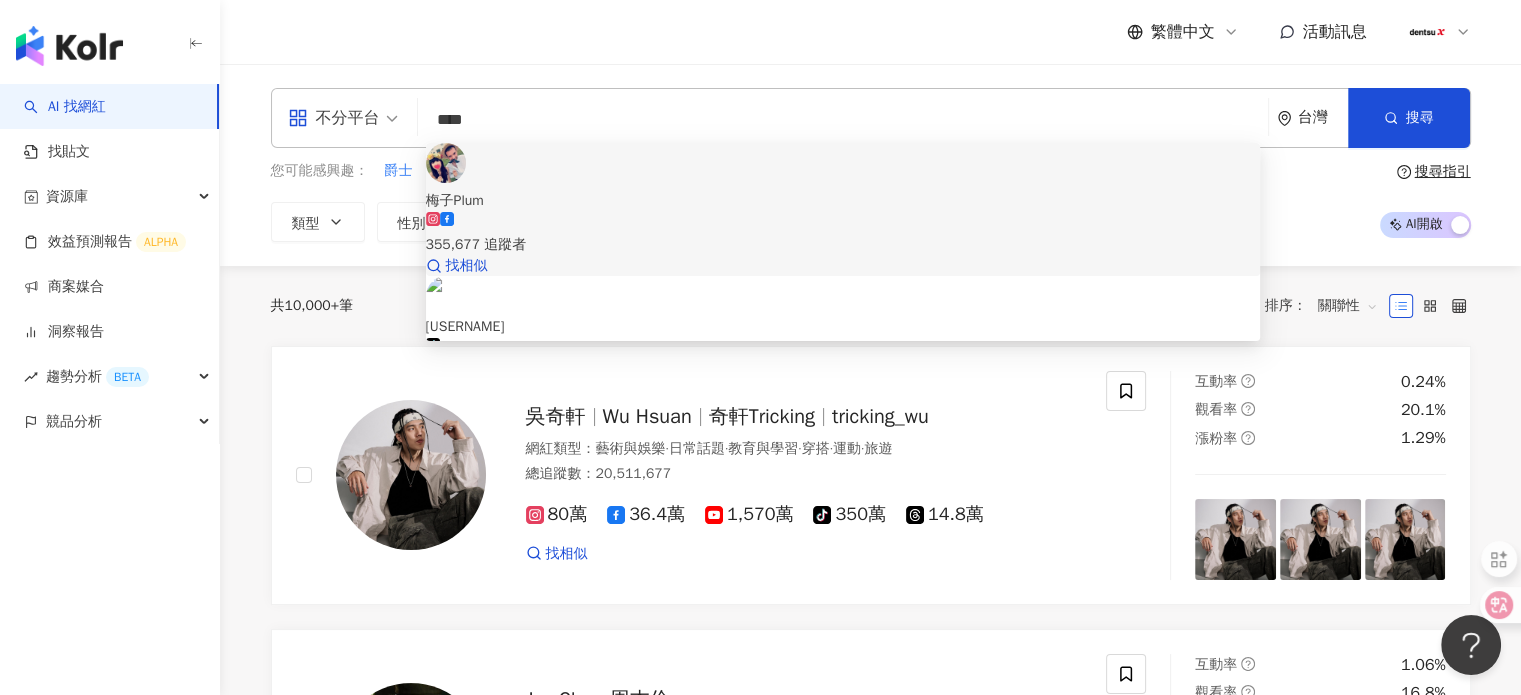 click on "梅子Plum" at bounding box center (843, 201) 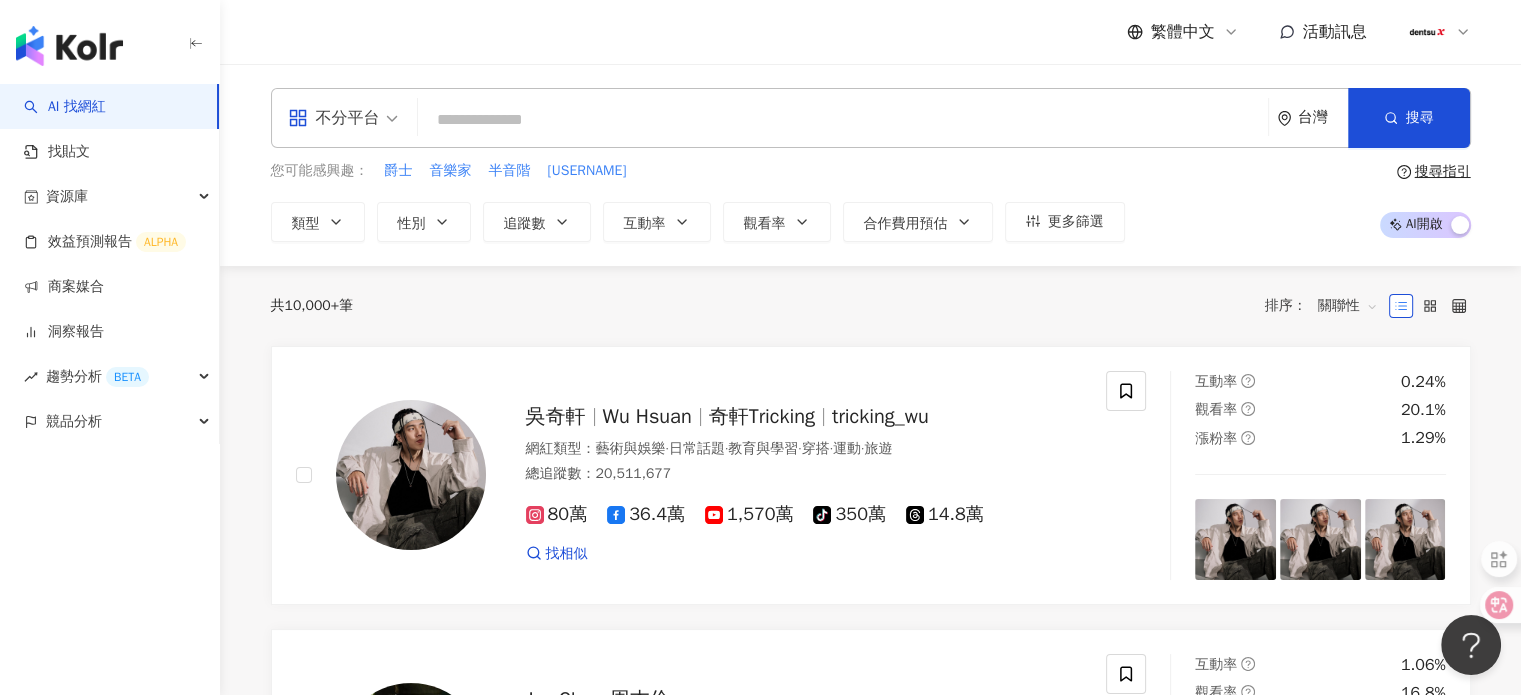 click at bounding box center (843, 120) 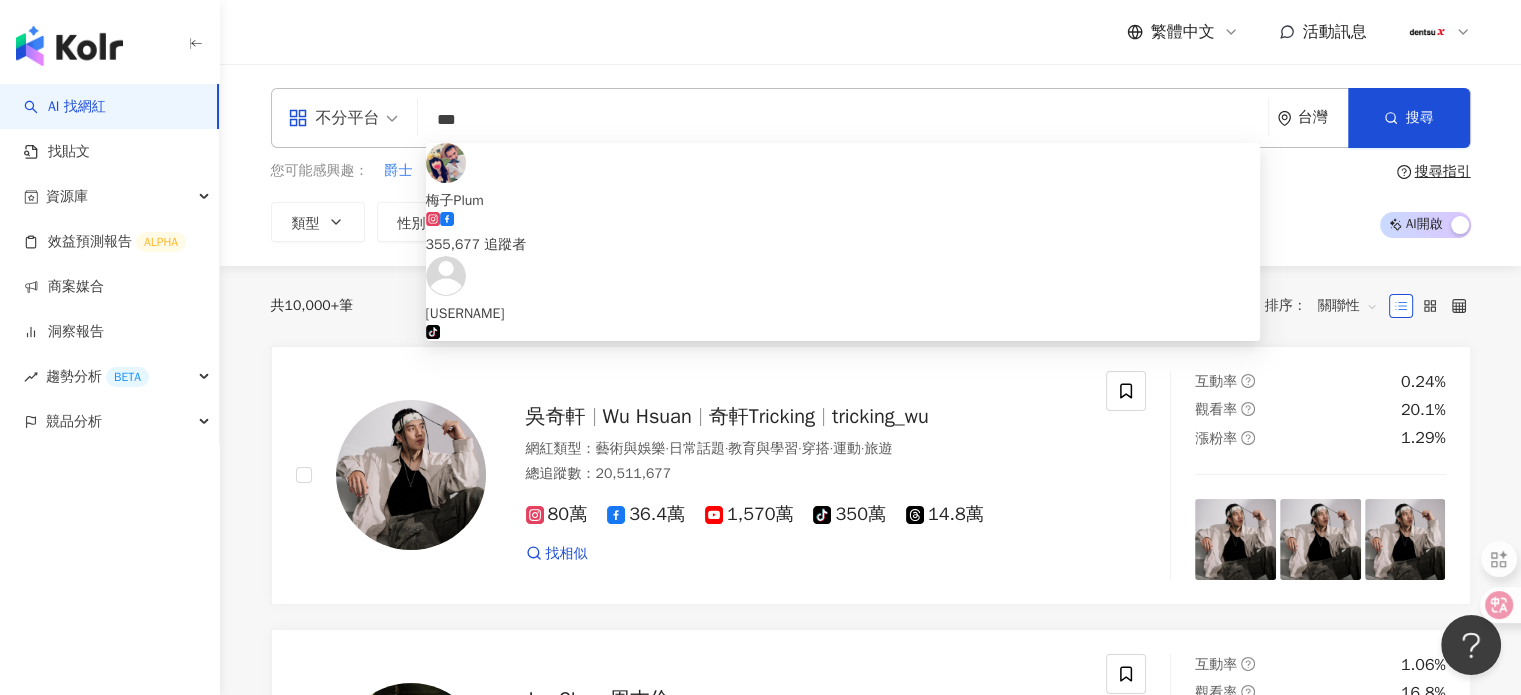 type on "**" 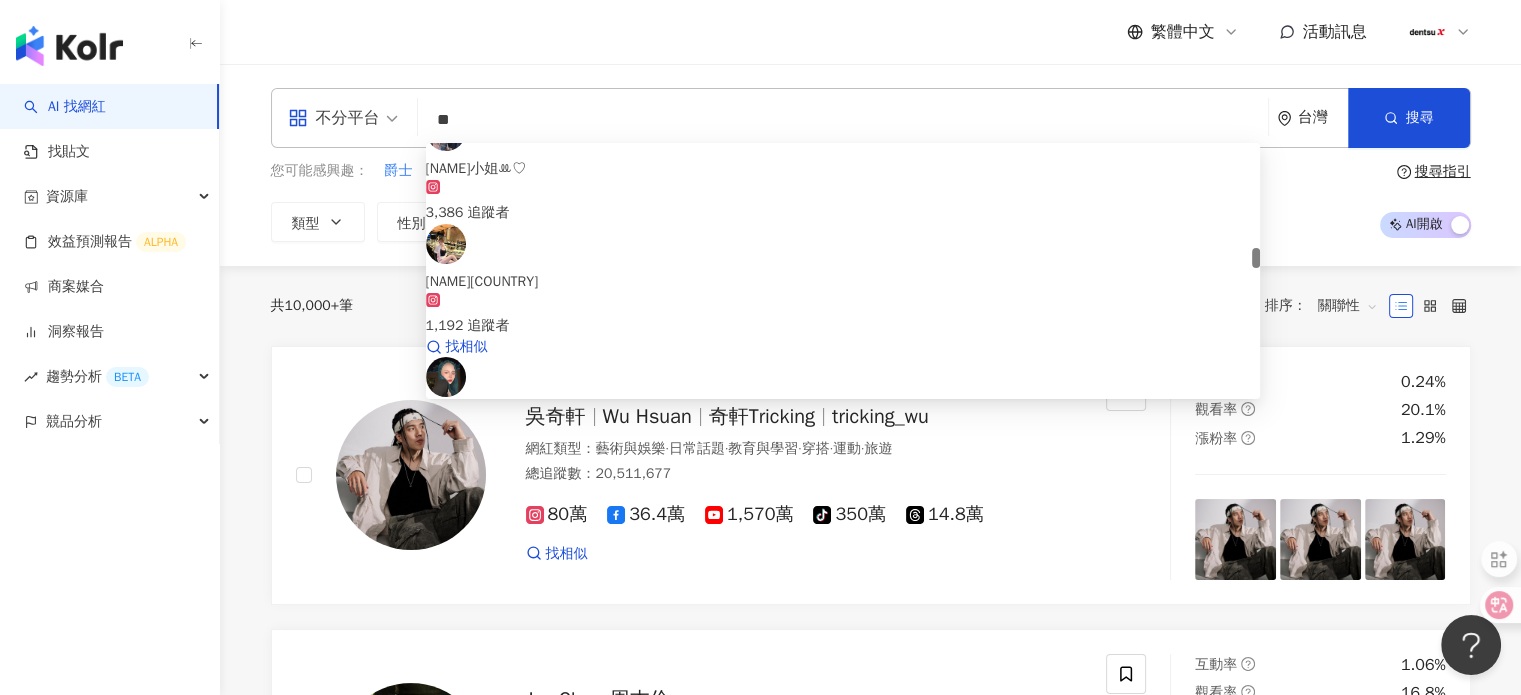 scroll, scrollTop: 1500, scrollLeft: 0, axis: vertical 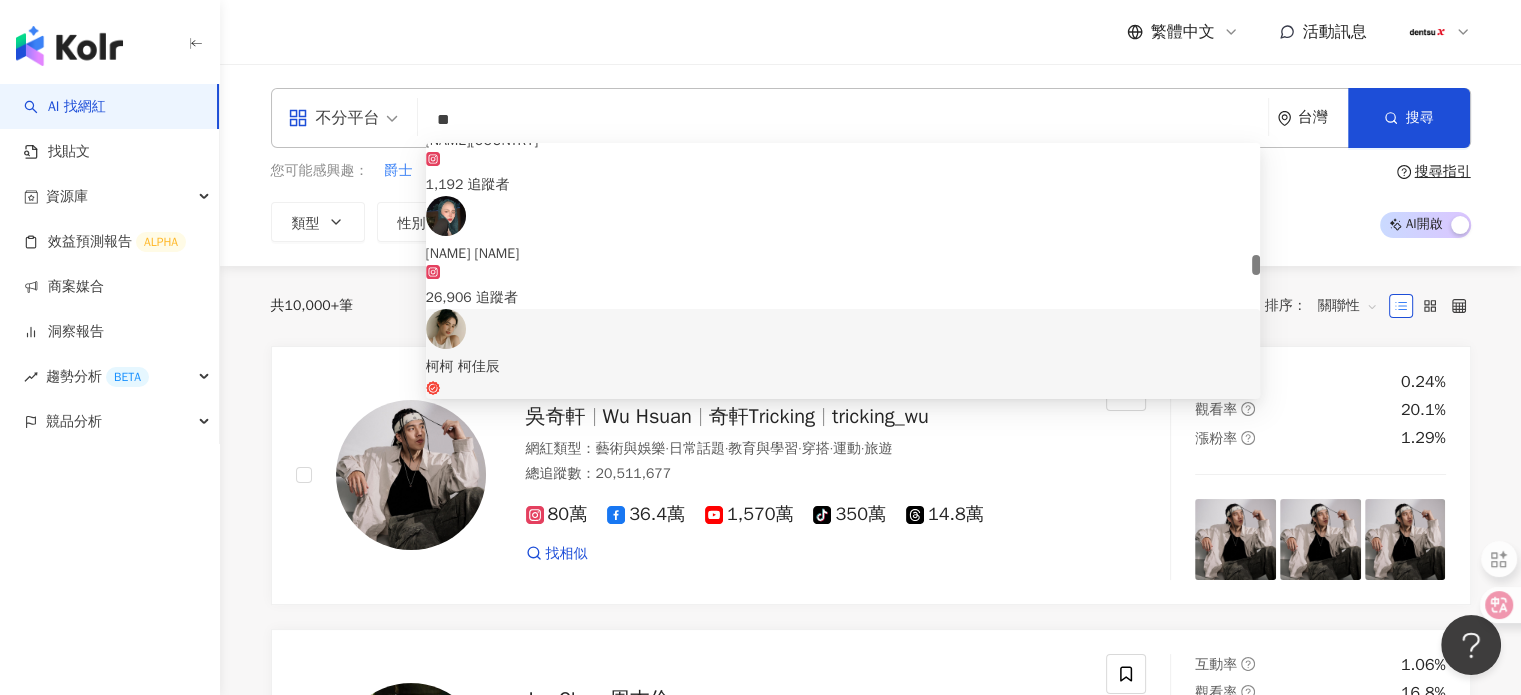 click on "柯柯 柯佳辰" at bounding box center (843, 376) 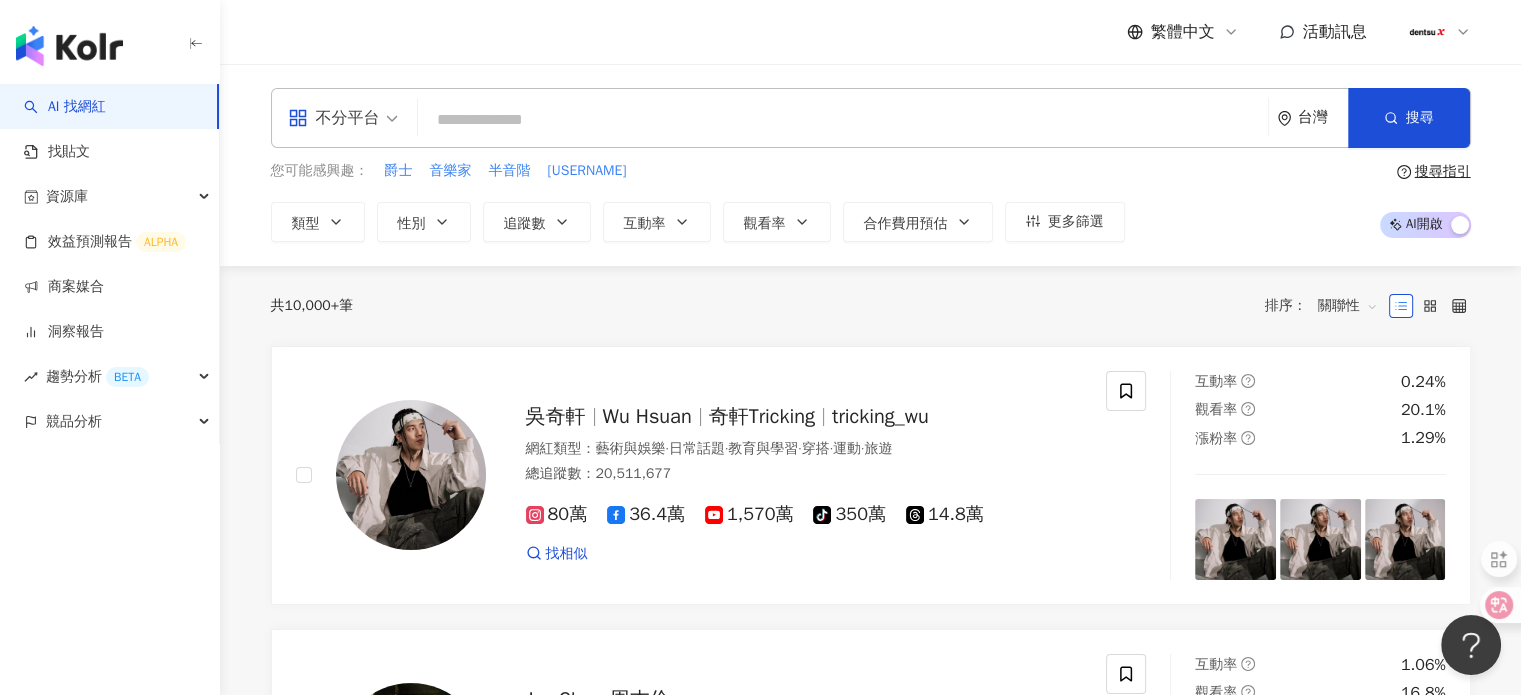 paste on "****" 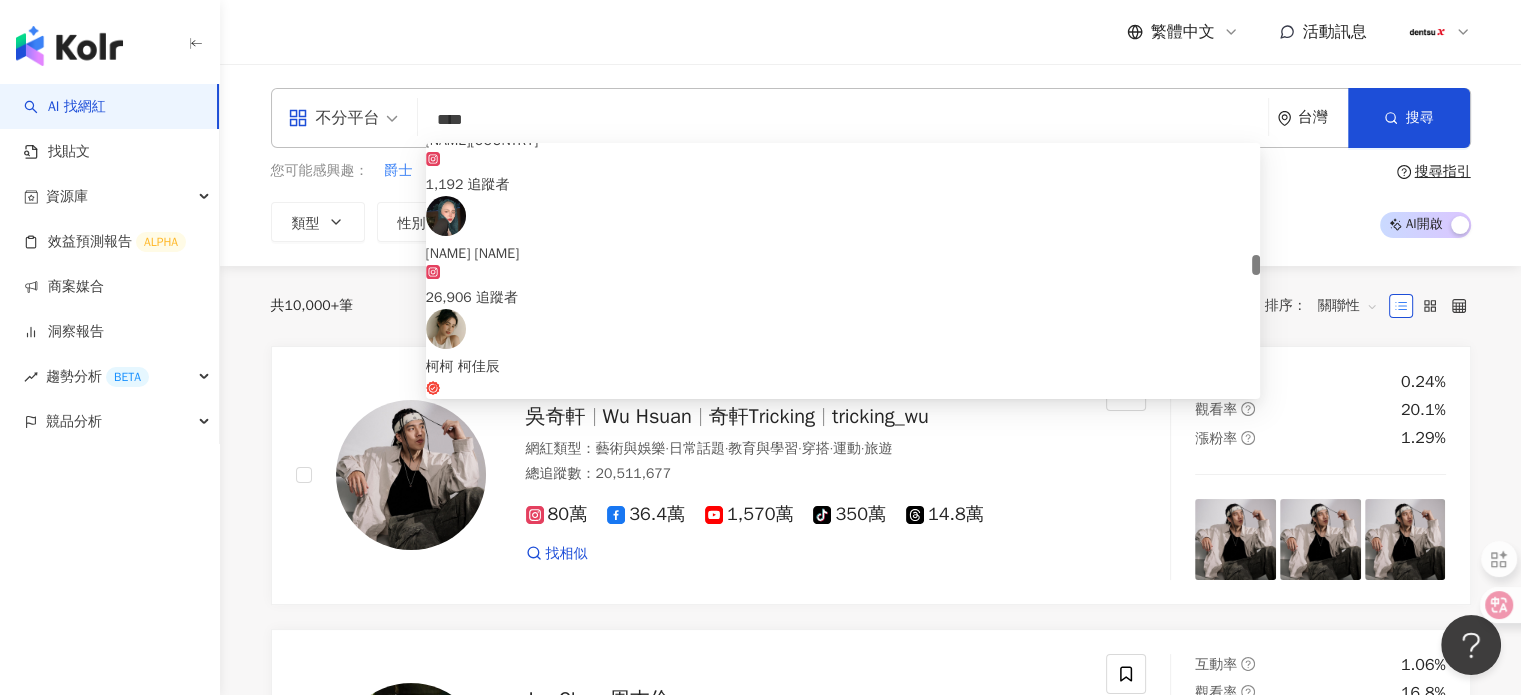 scroll, scrollTop: 0, scrollLeft: 0, axis: both 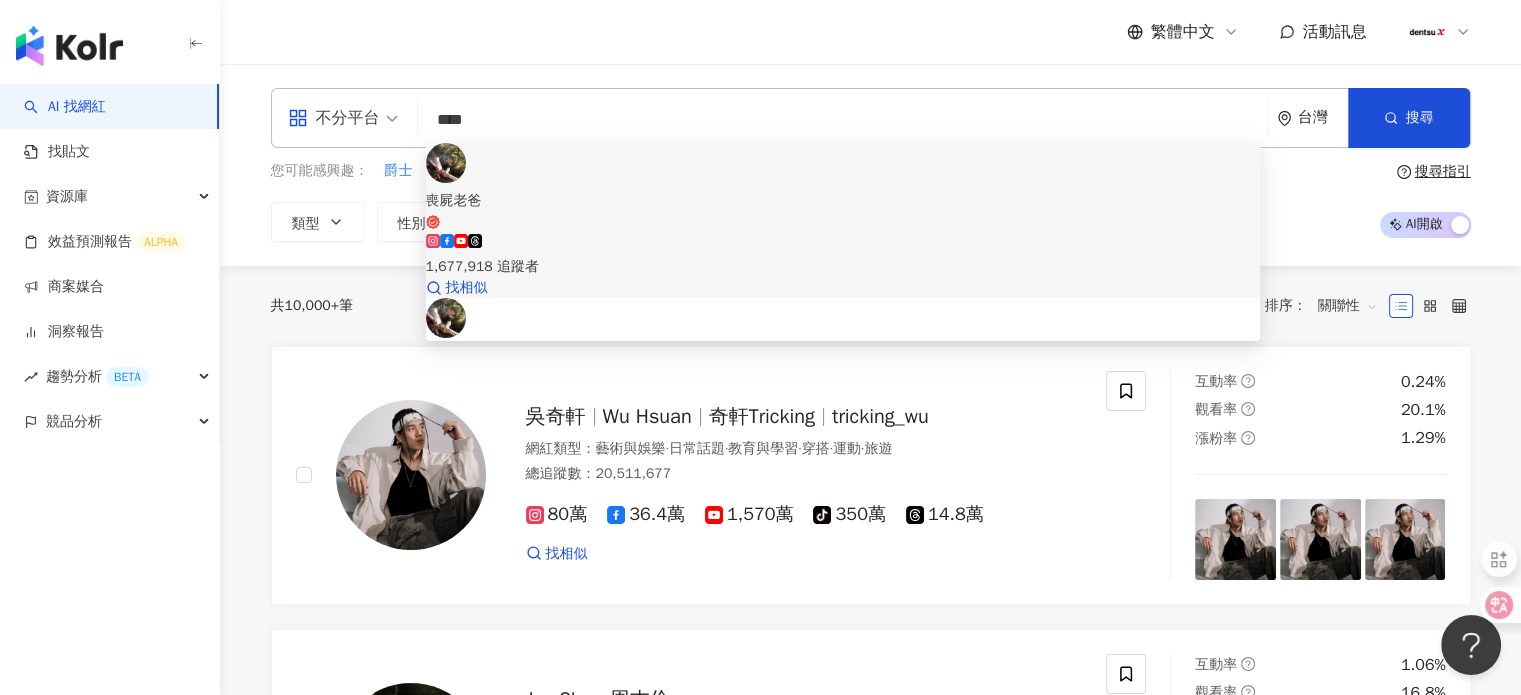 click on "1,677,918   追蹤者" at bounding box center (843, 267) 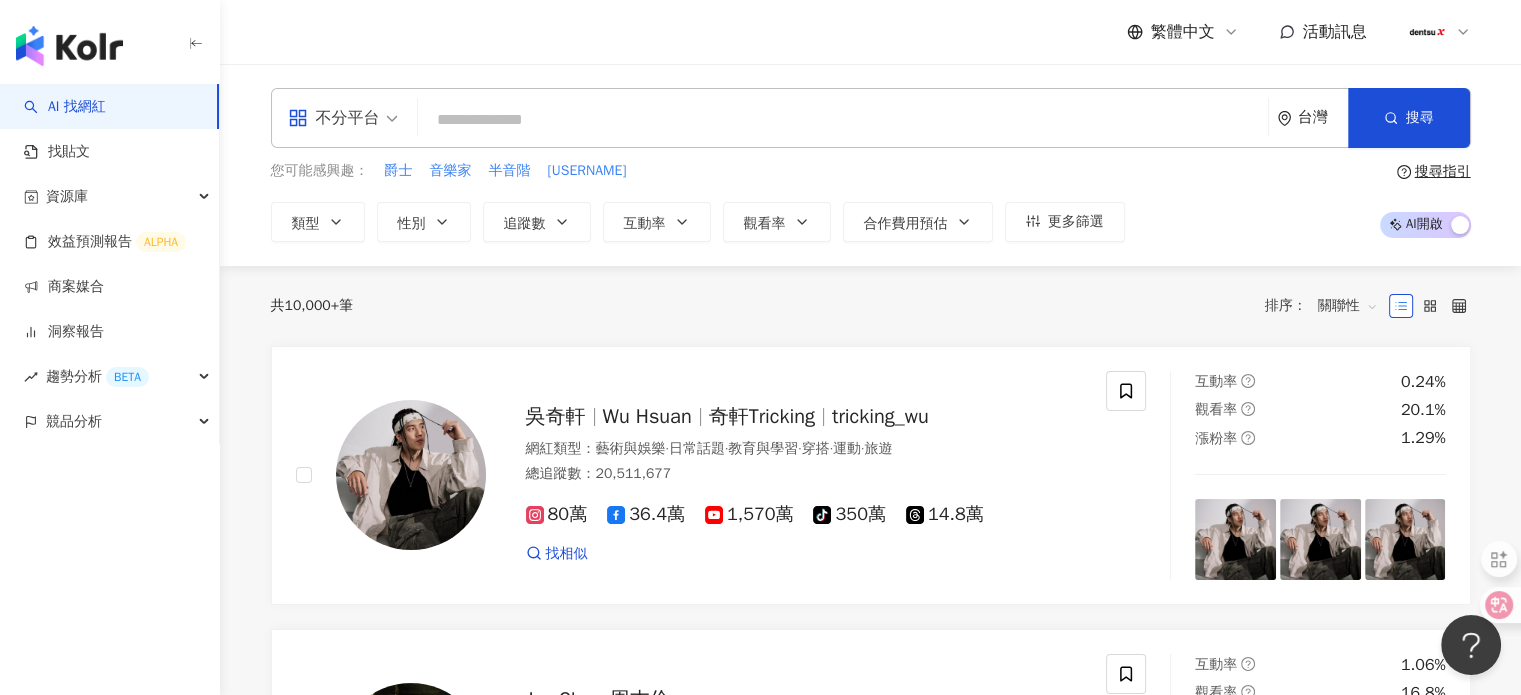 paste on "***" 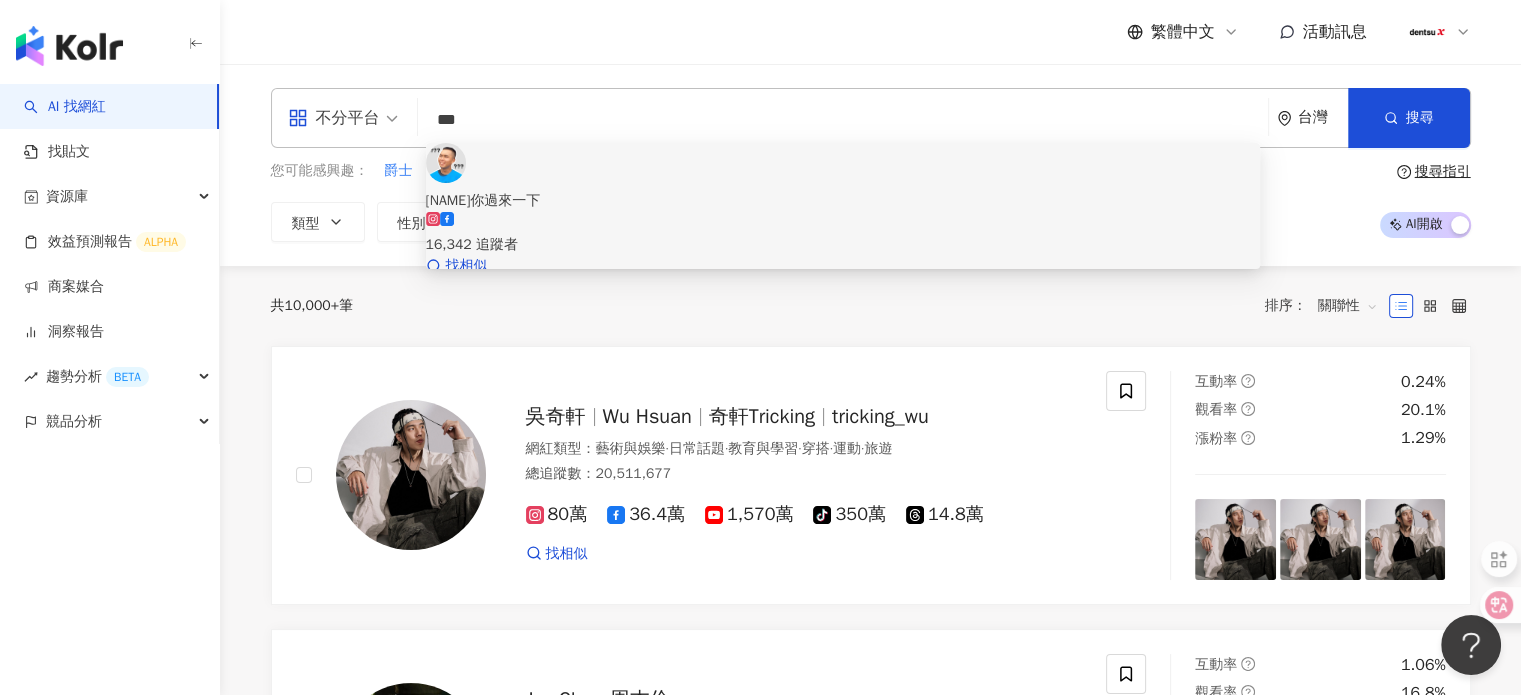 click on "[PERSON]你過來一下" at bounding box center [843, 201] 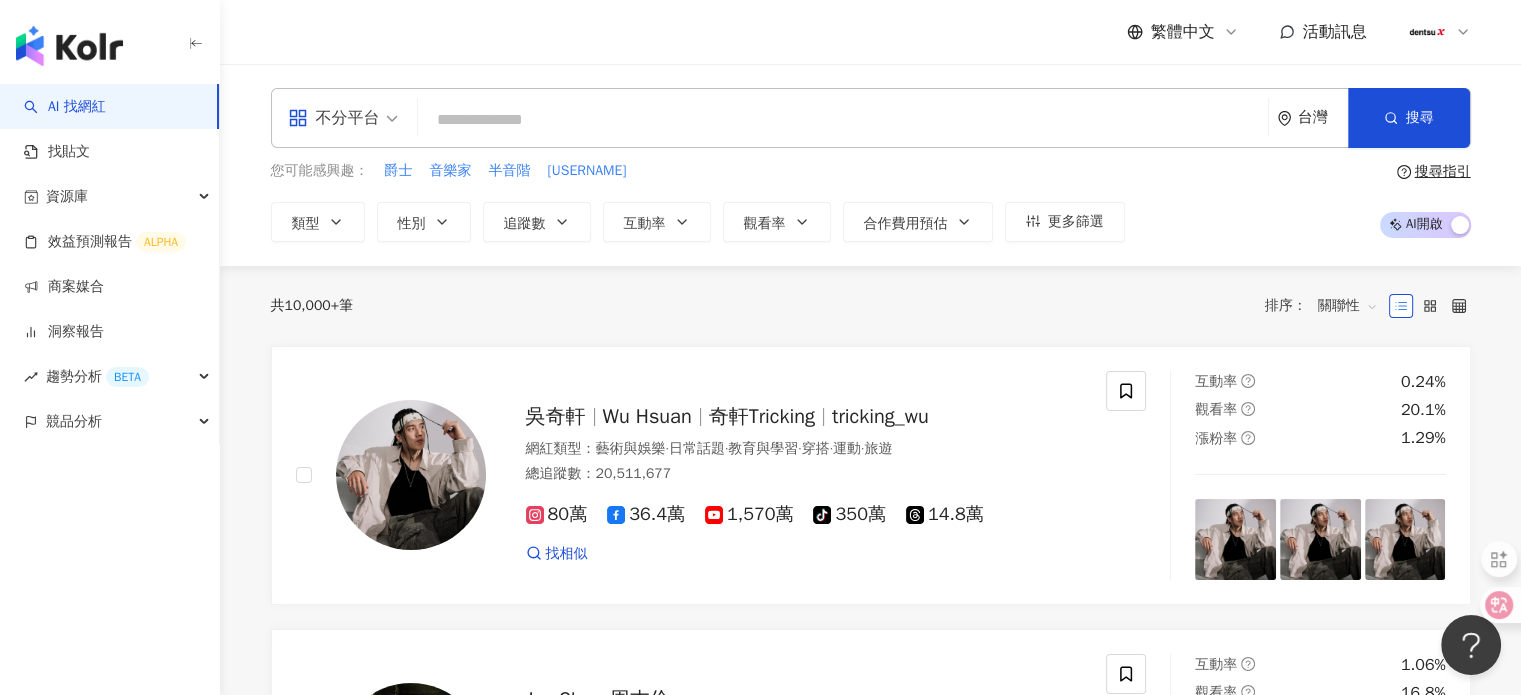 paste on "*******" 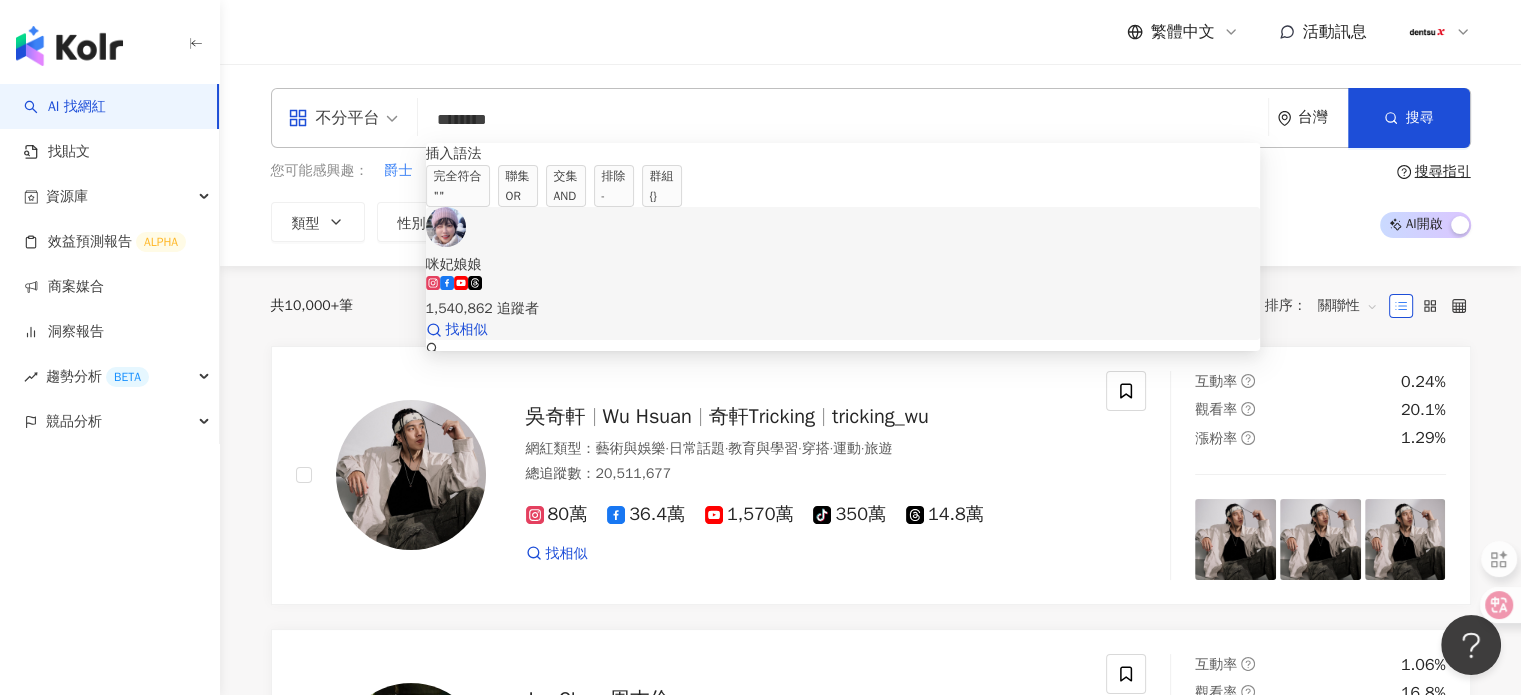 click on "咪妃娘娘" at bounding box center [843, 265] 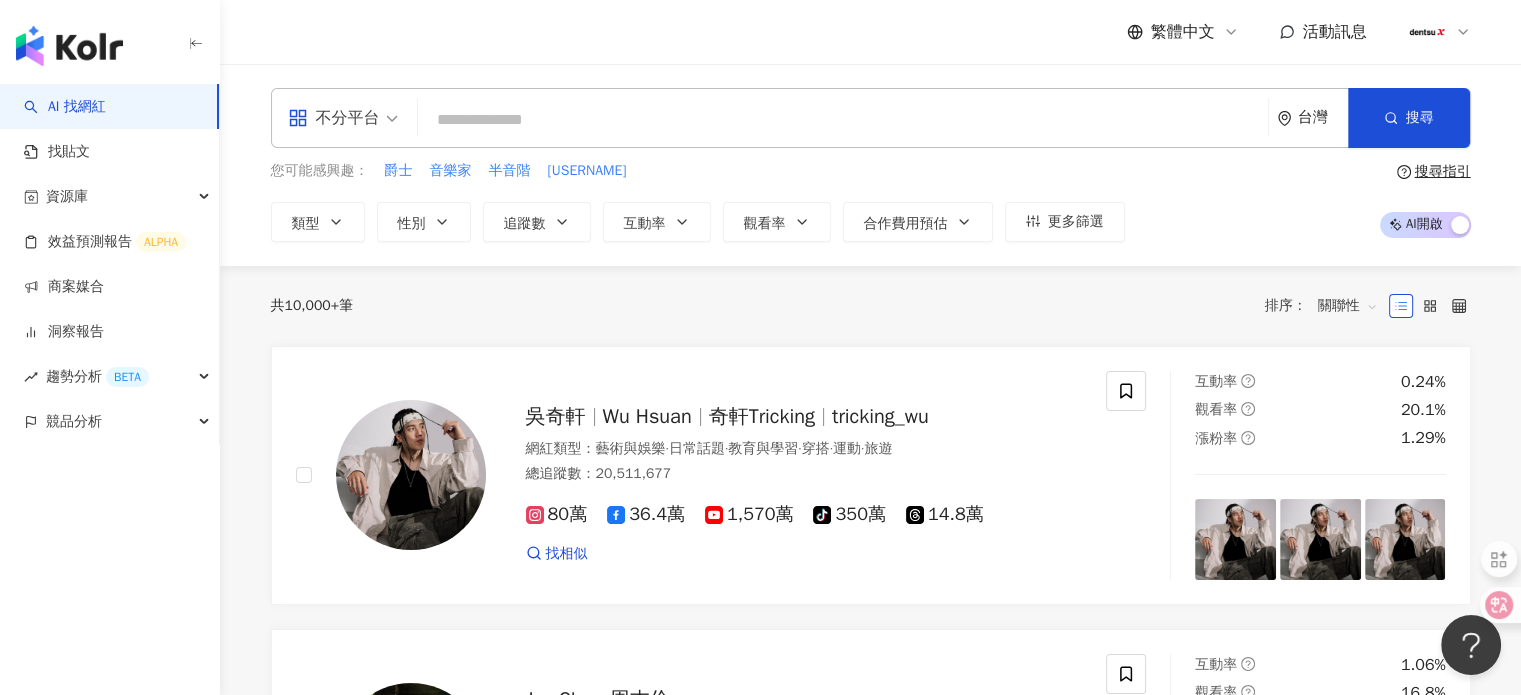 paste on "*****" 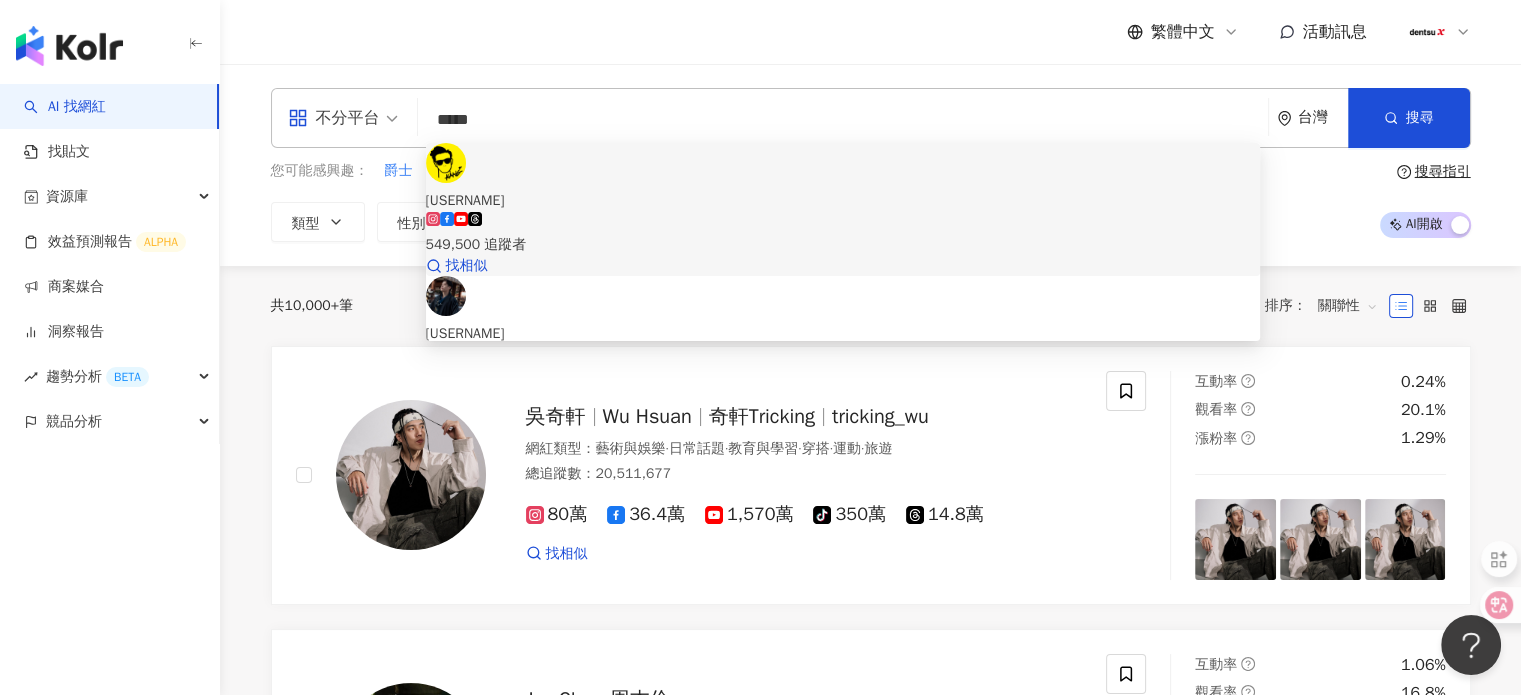 click on "康康嘴機車 549,500   追蹤者 找相似" at bounding box center (843, 209) 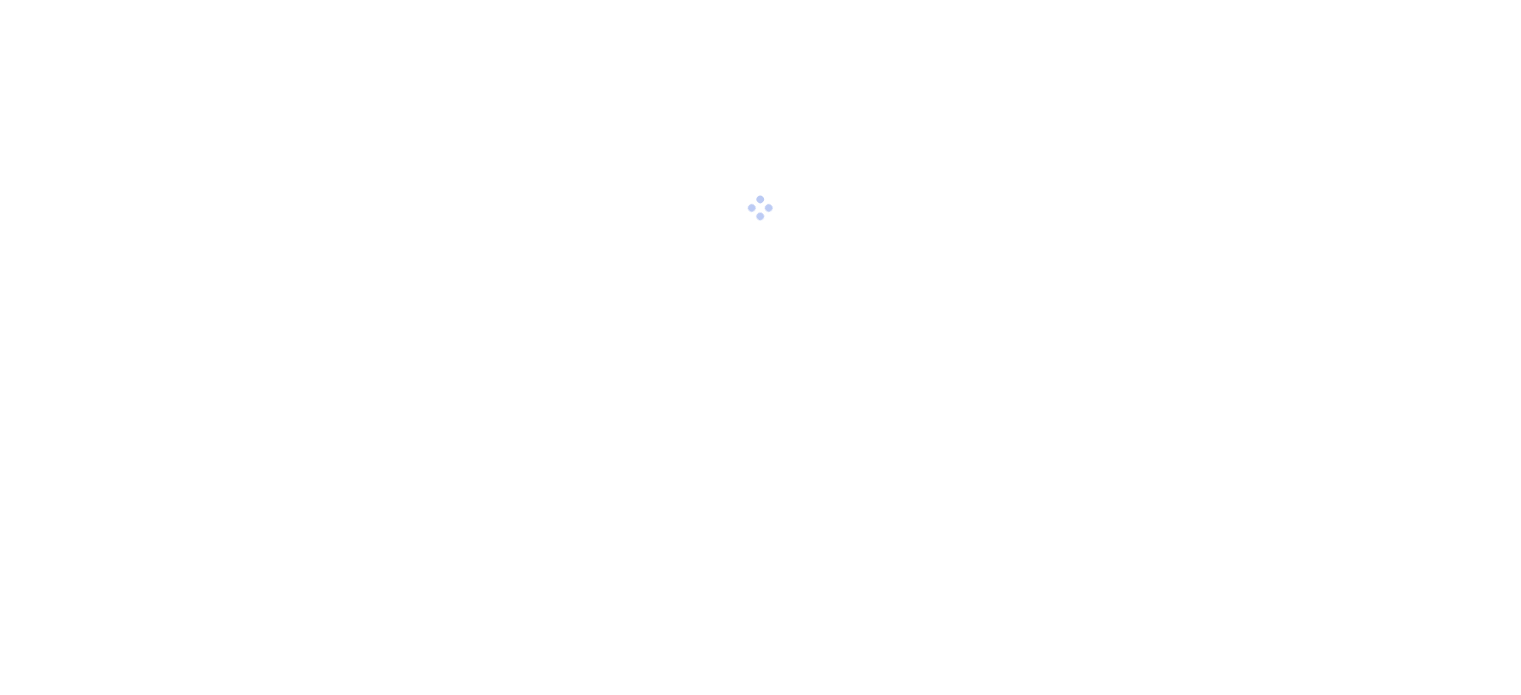 scroll, scrollTop: 0, scrollLeft: 0, axis: both 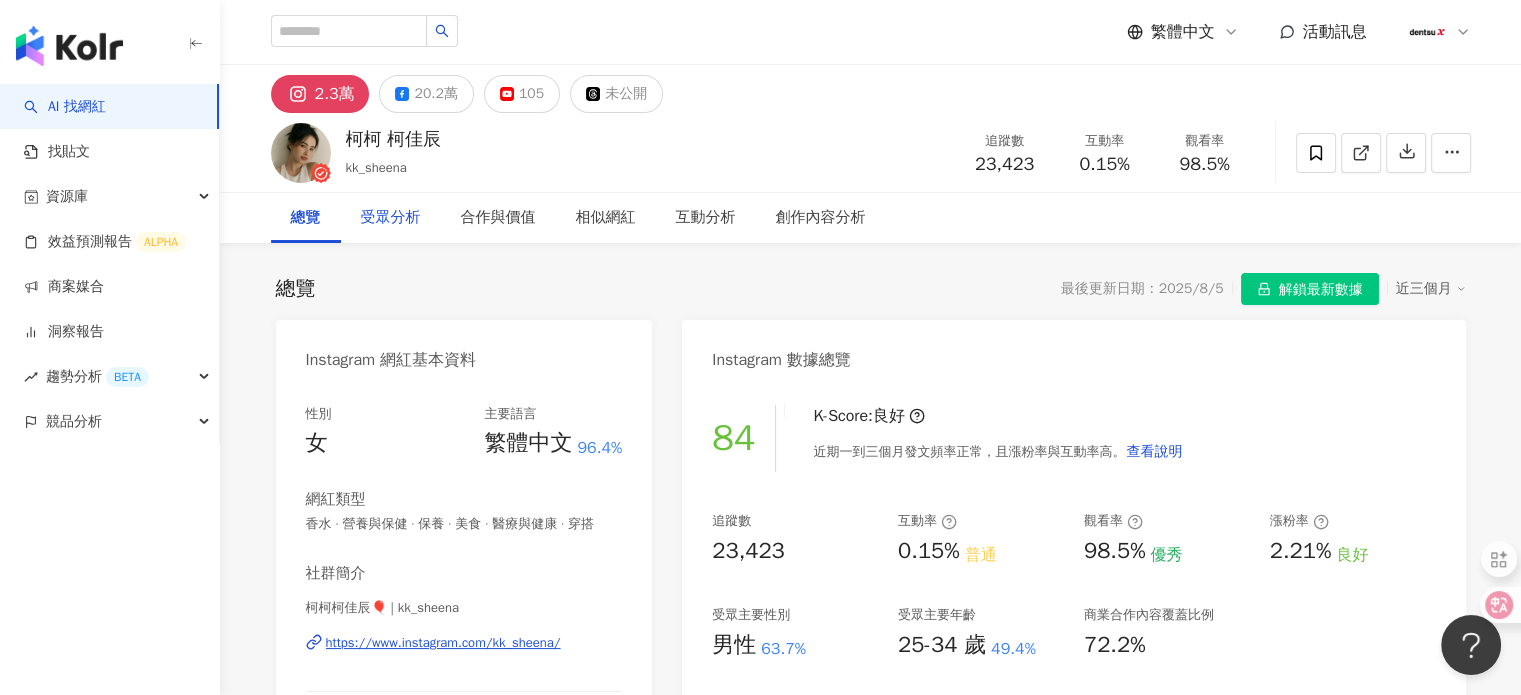 click on "受眾分析" at bounding box center [391, 218] 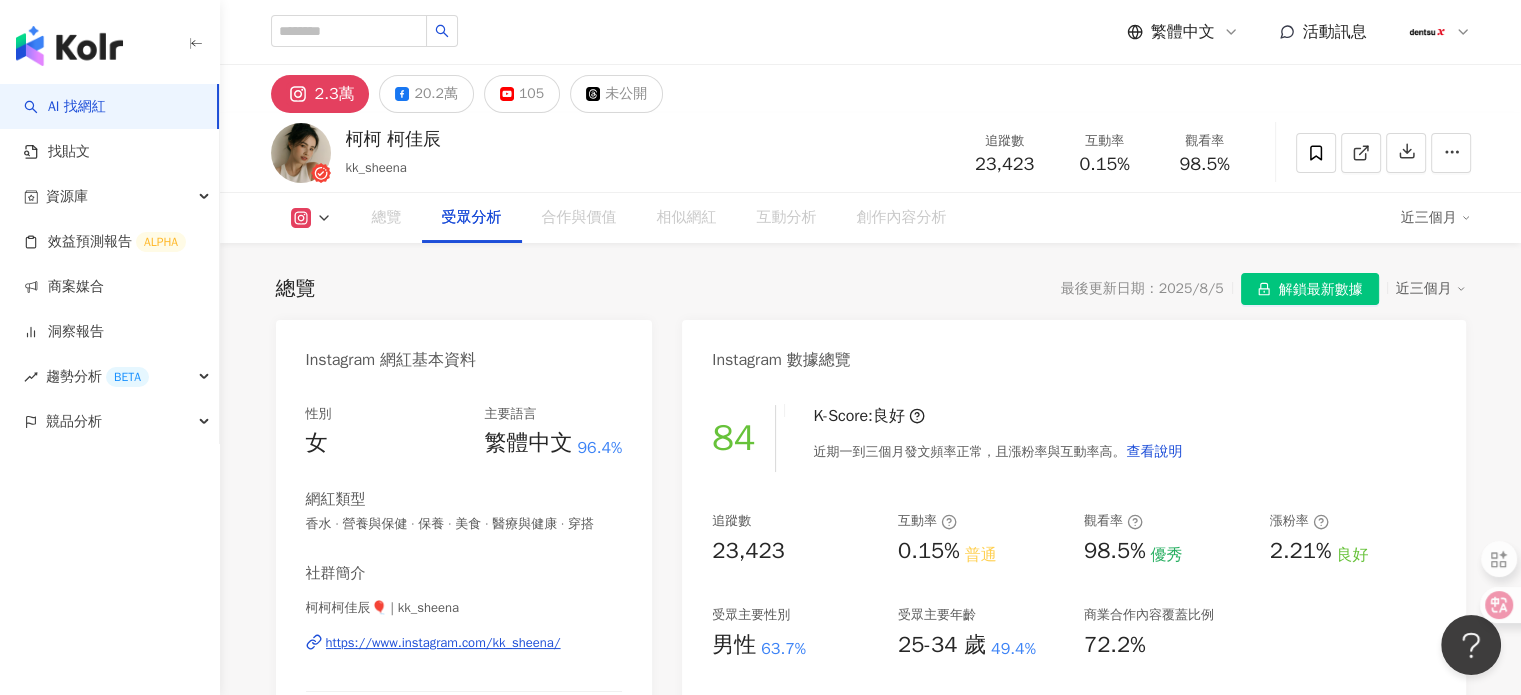 scroll, scrollTop: 1696, scrollLeft: 0, axis: vertical 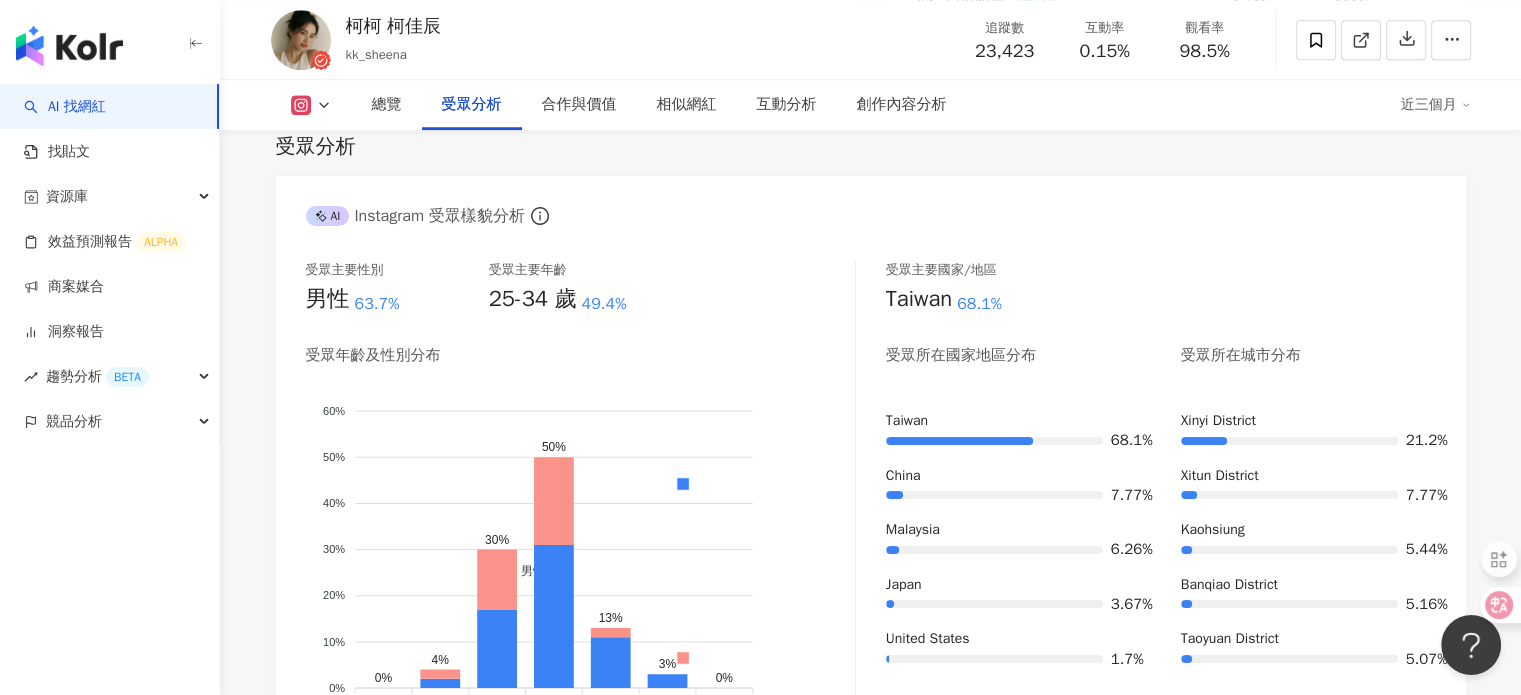 click 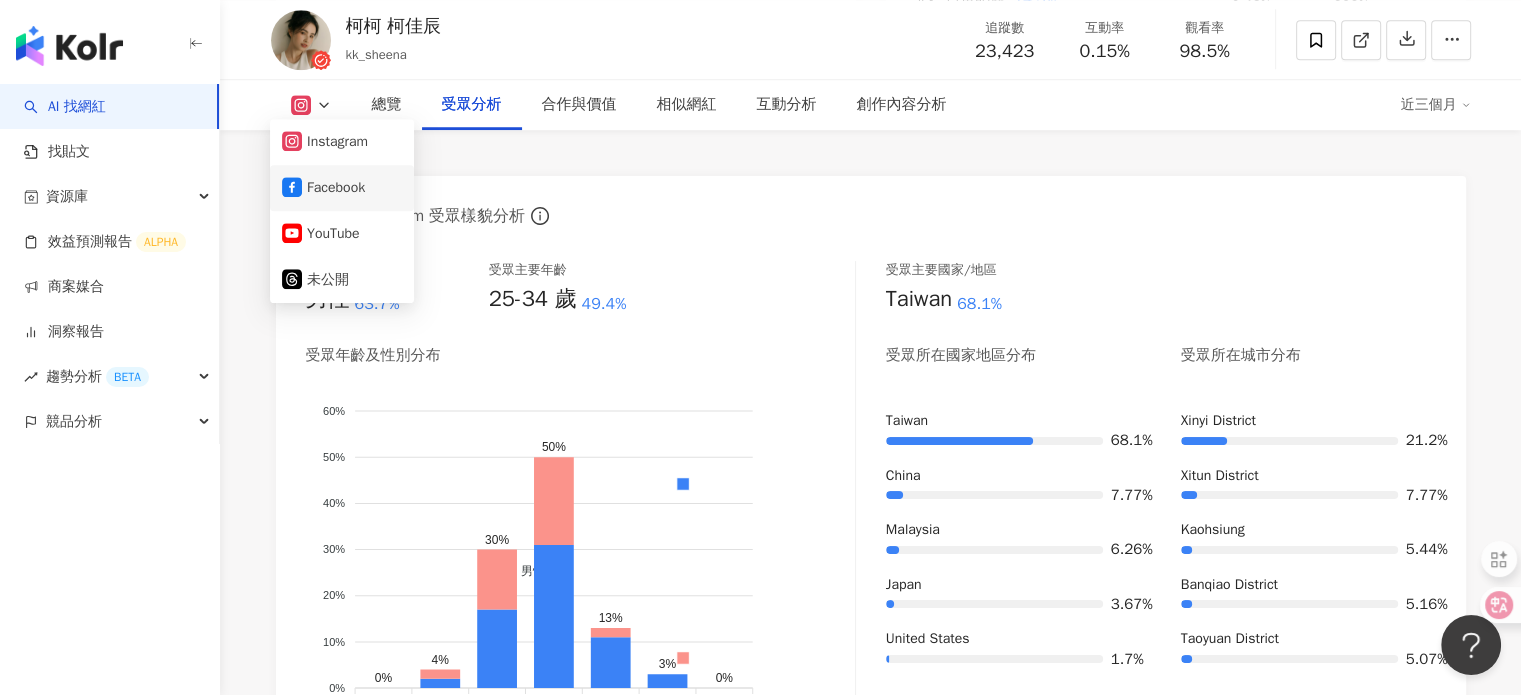click on "Facebook" at bounding box center (342, 188) 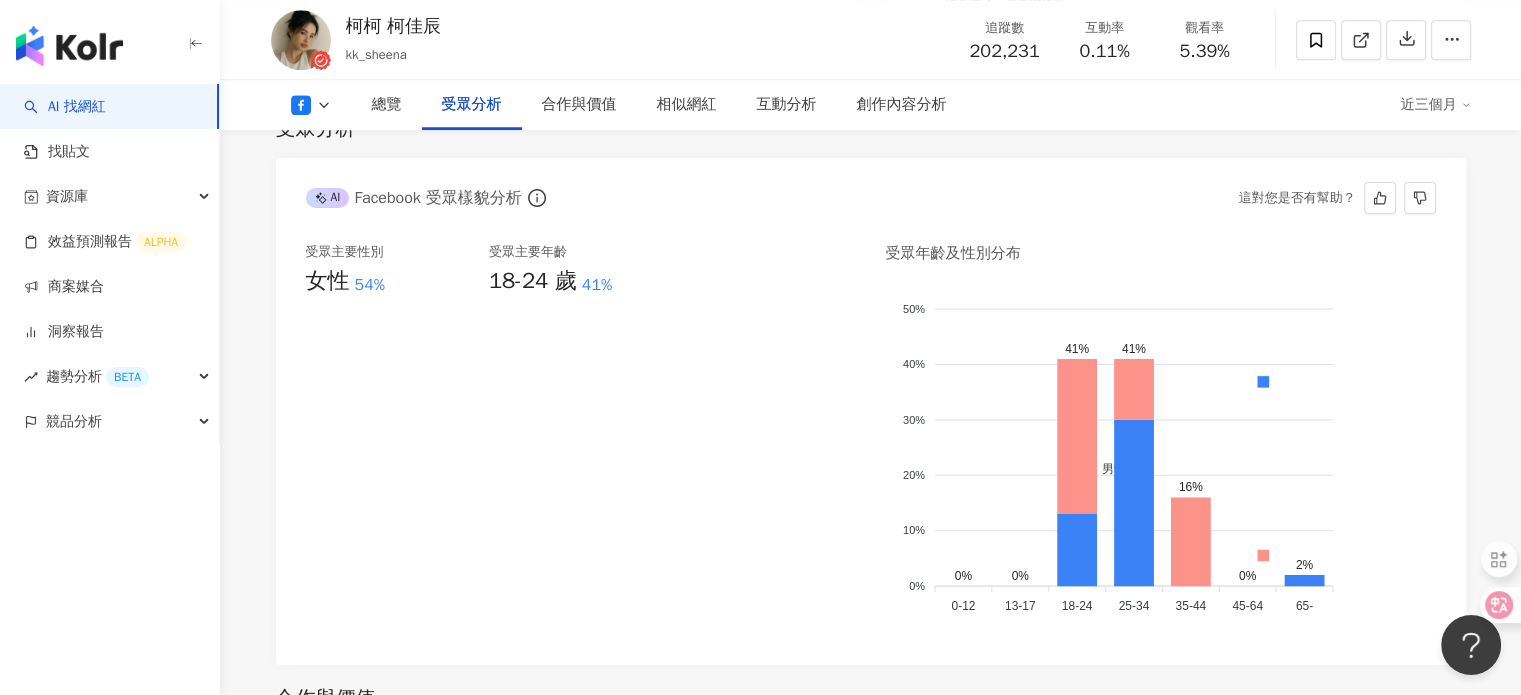 scroll, scrollTop: 1677, scrollLeft: 0, axis: vertical 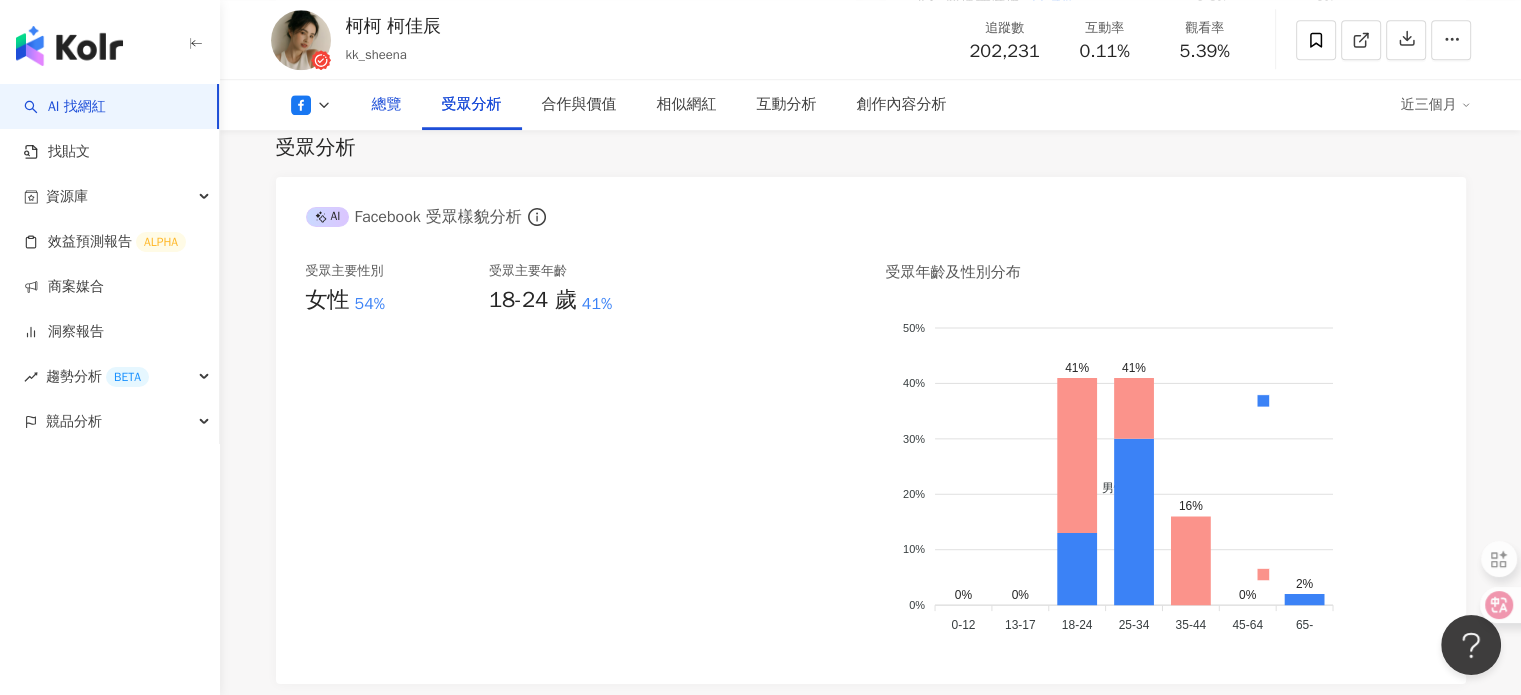 click on "總覽" at bounding box center [387, 105] 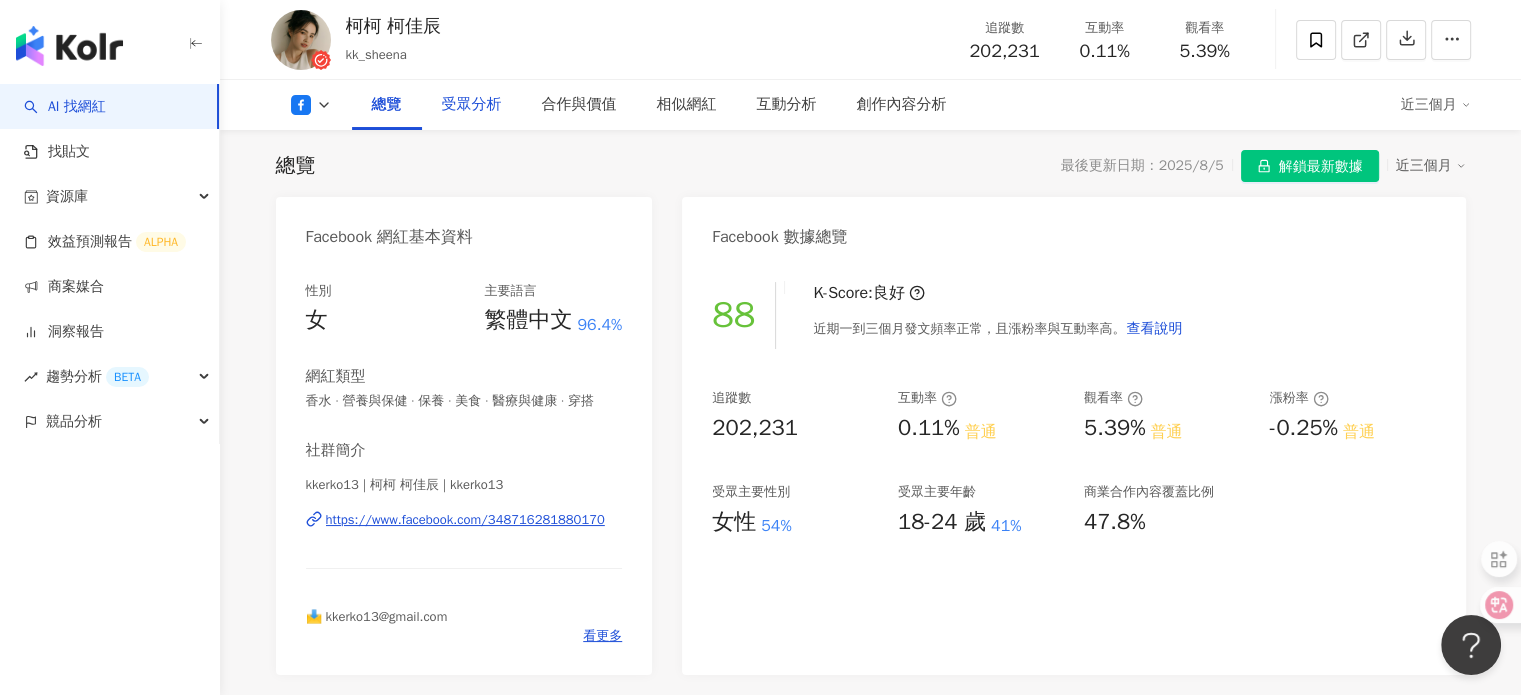click on "受眾分析" at bounding box center [472, 105] 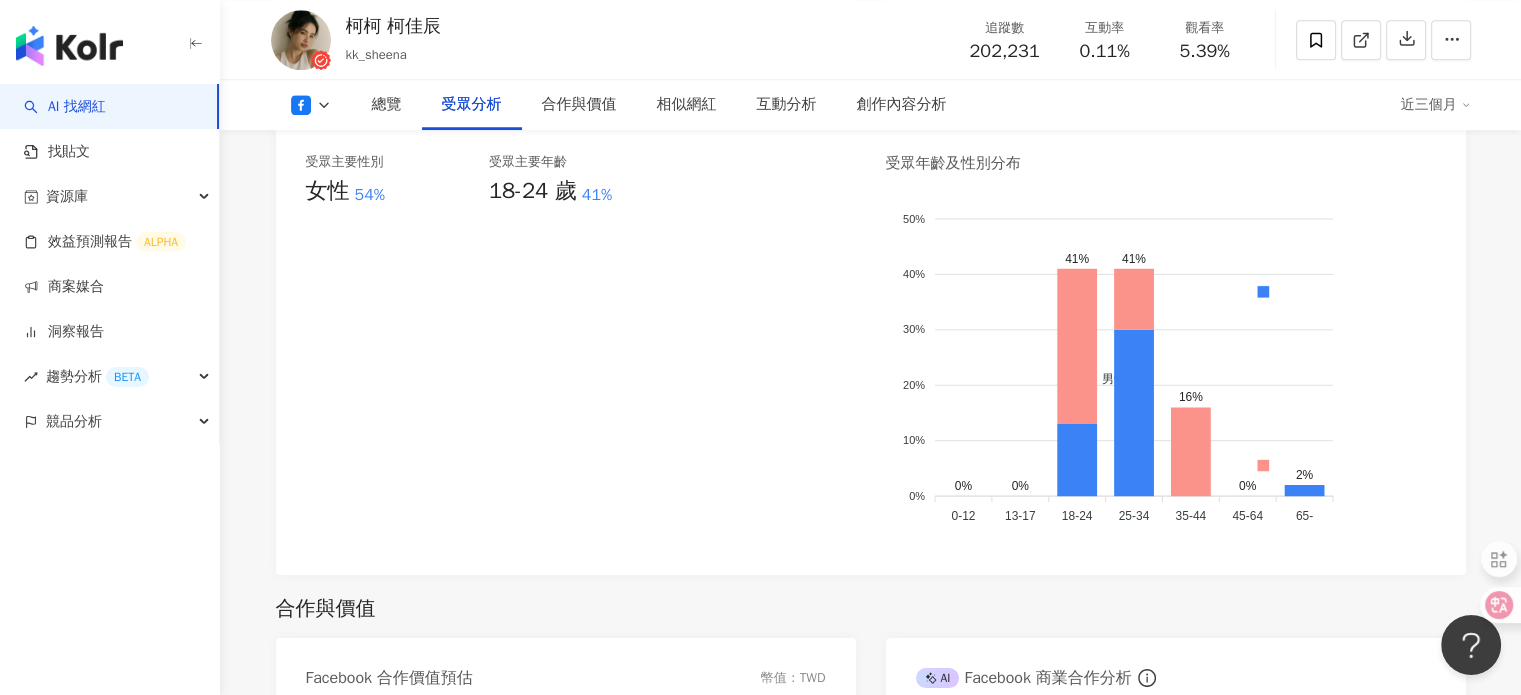 scroll, scrollTop: 1751, scrollLeft: 0, axis: vertical 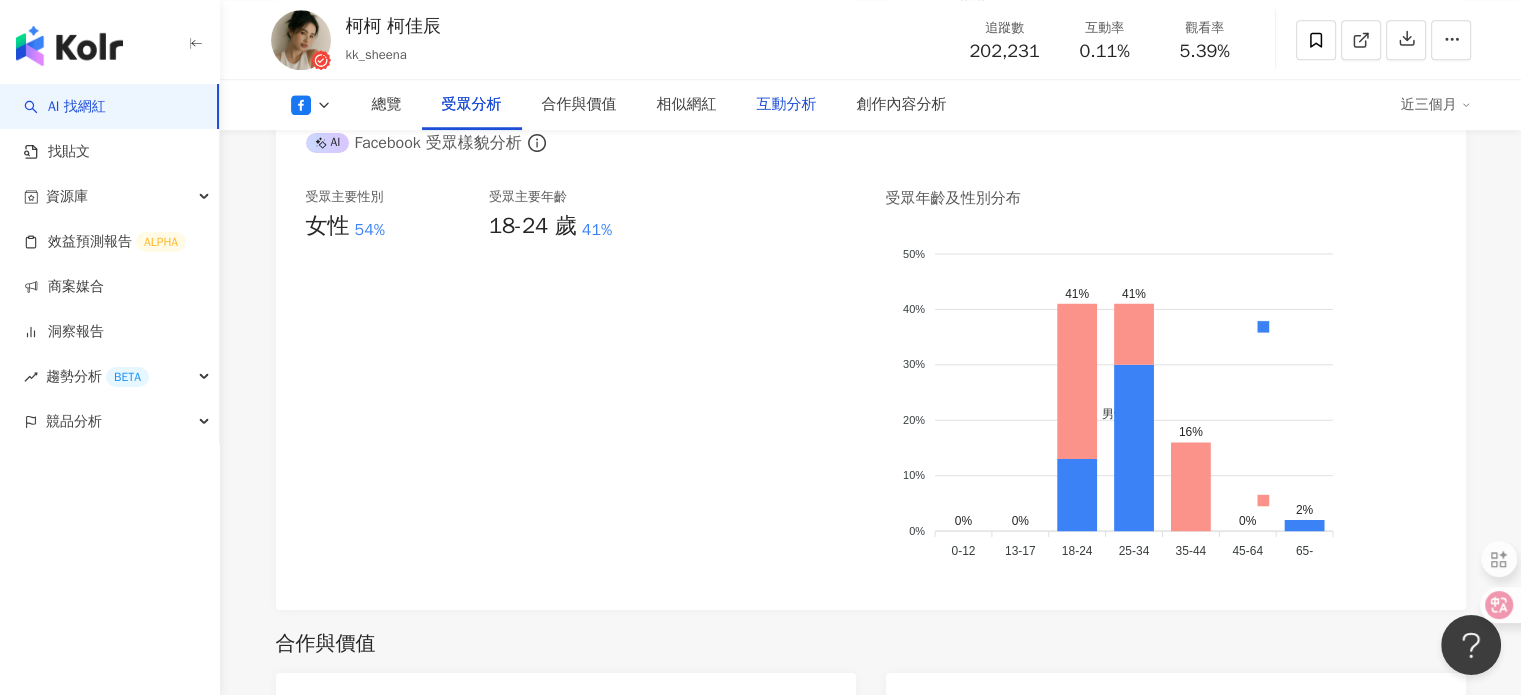 click on "互動分析" at bounding box center [787, 105] 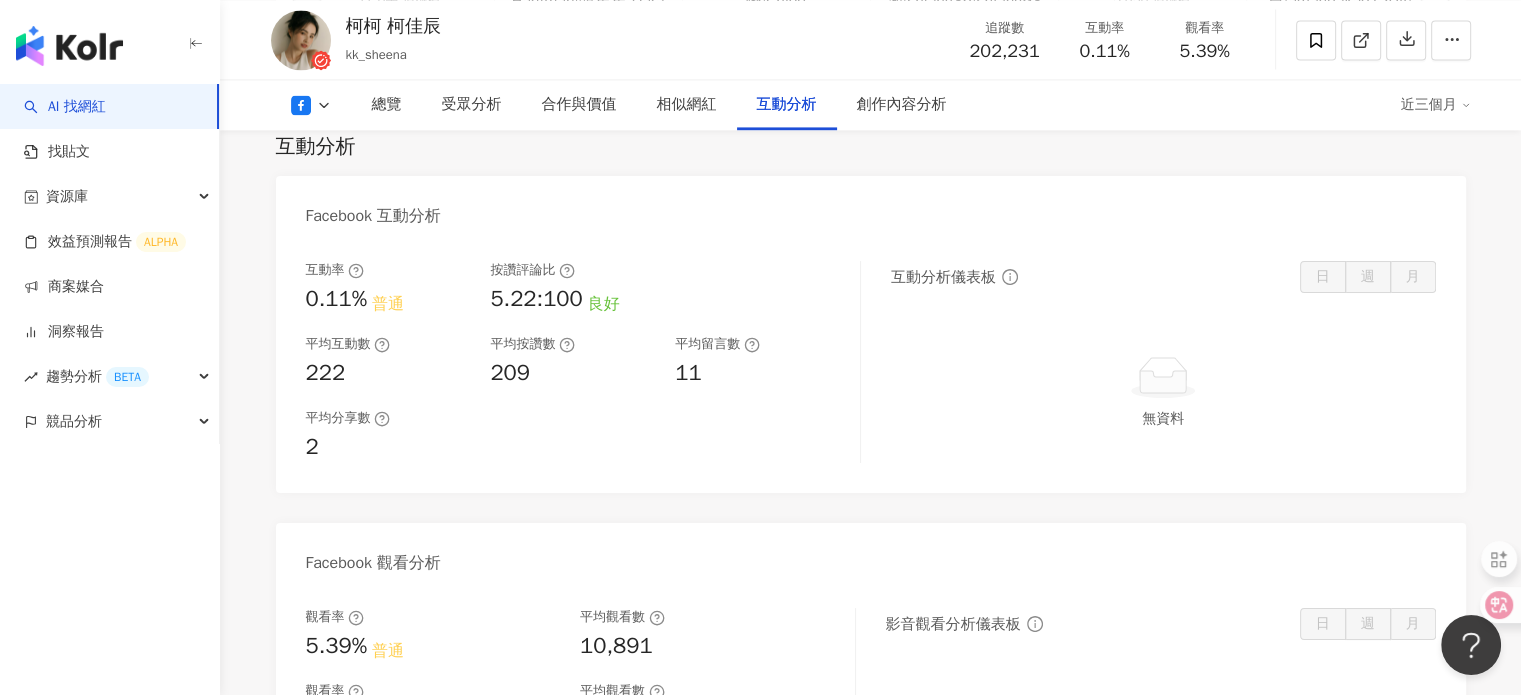 click 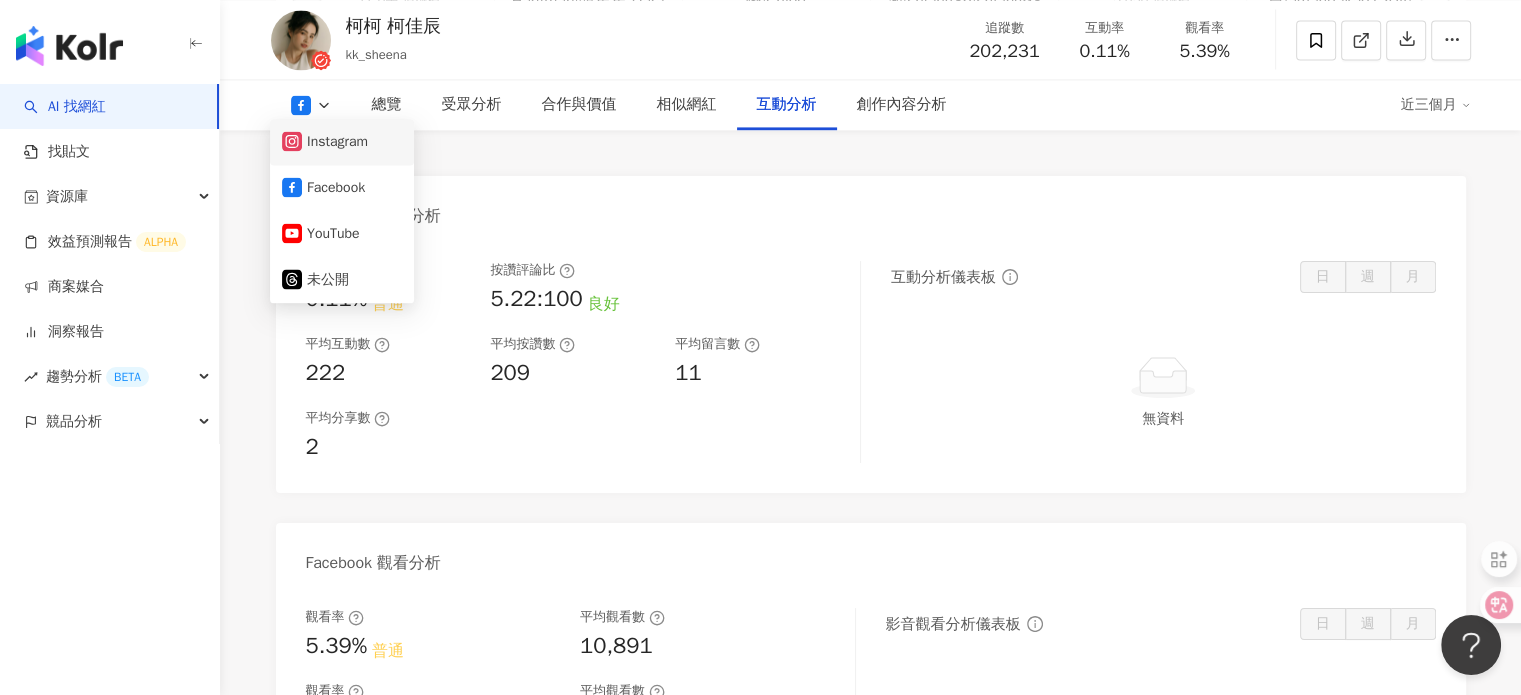 click on "Instagram" at bounding box center (342, 142) 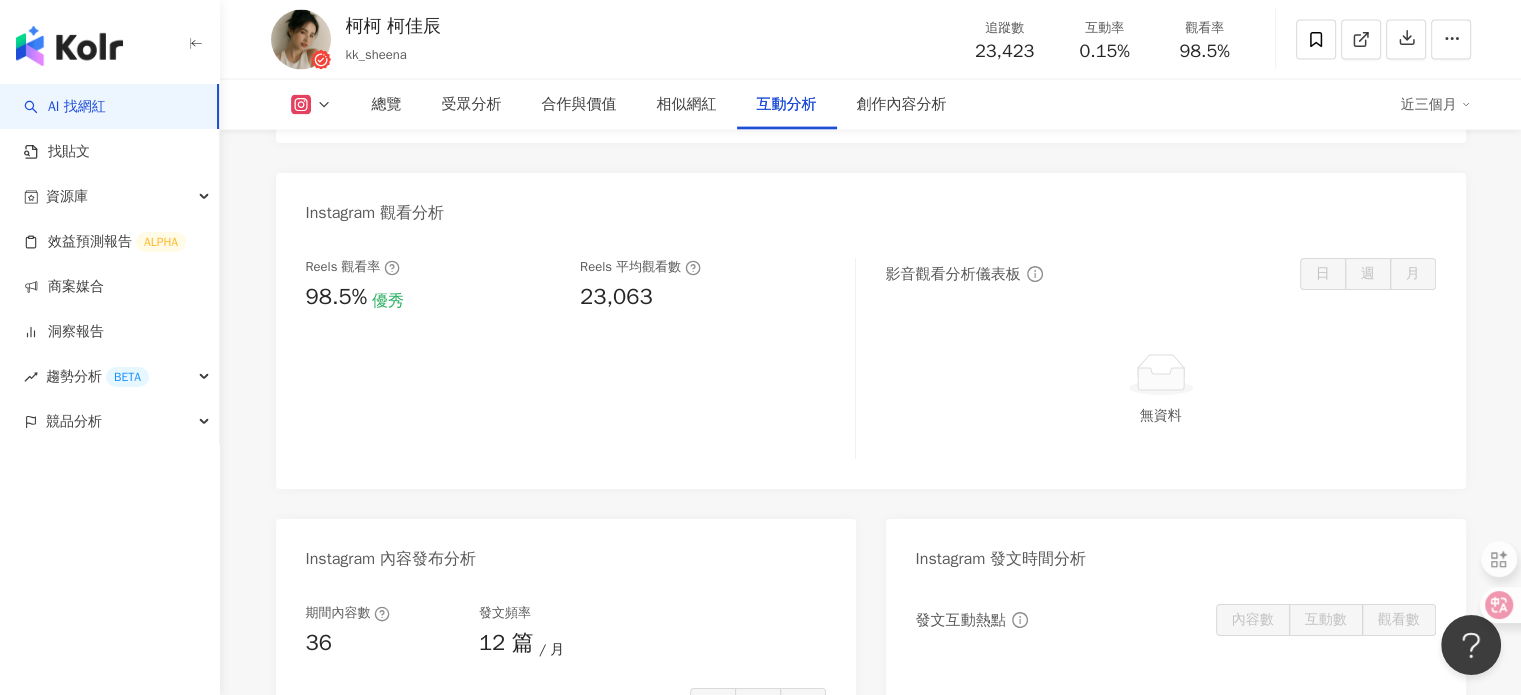 scroll, scrollTop: 4299, scrollLeft: 0, axis: vertical 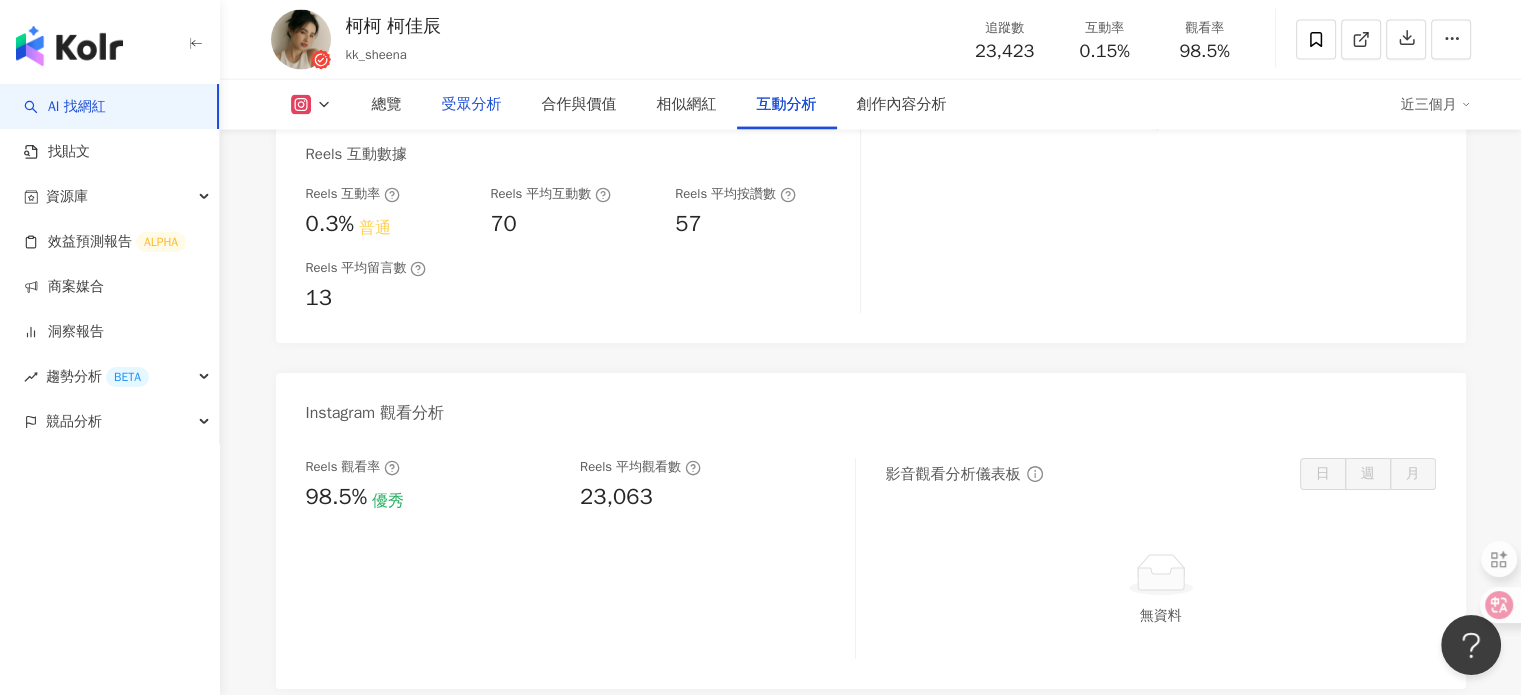 click on "受眾分析" at bounding box center (472, 105) 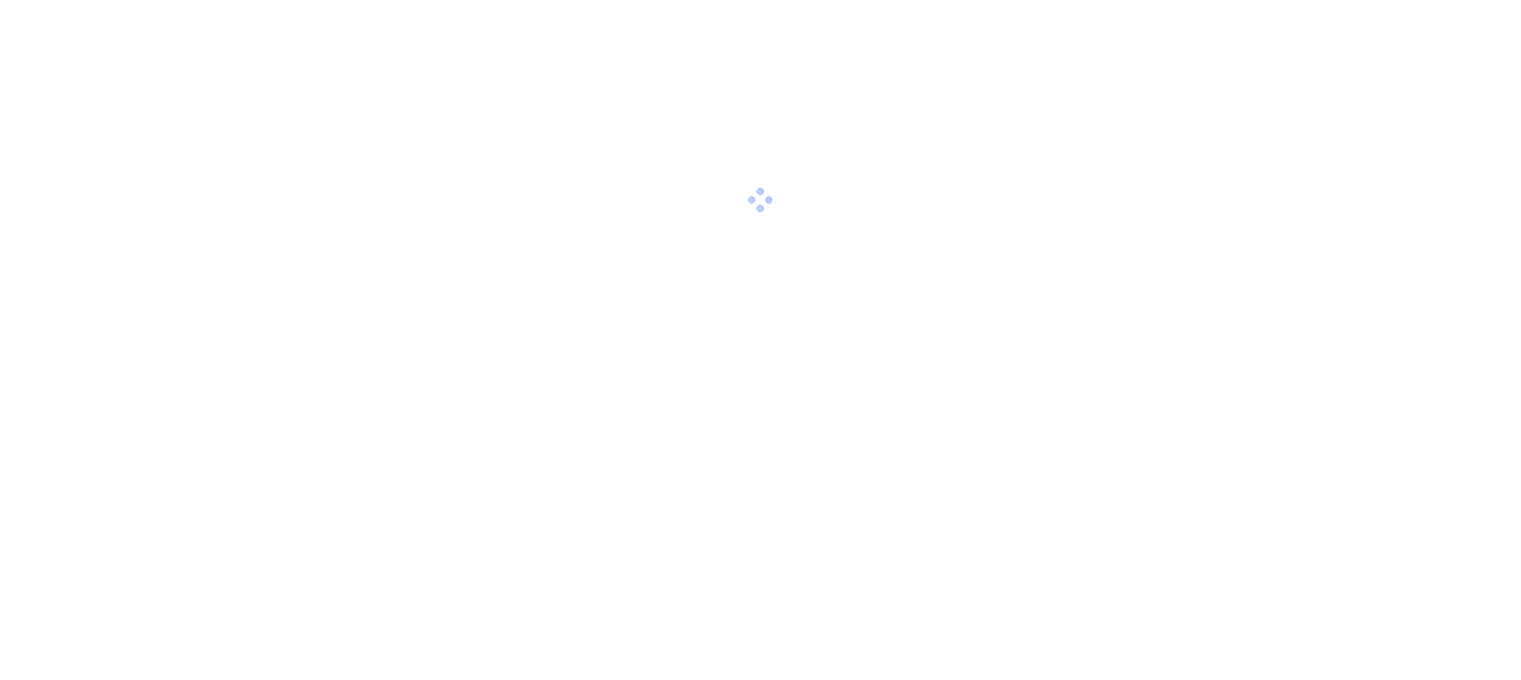 scroll, scrollTop: 0, scrollLeft: 0, axis: both 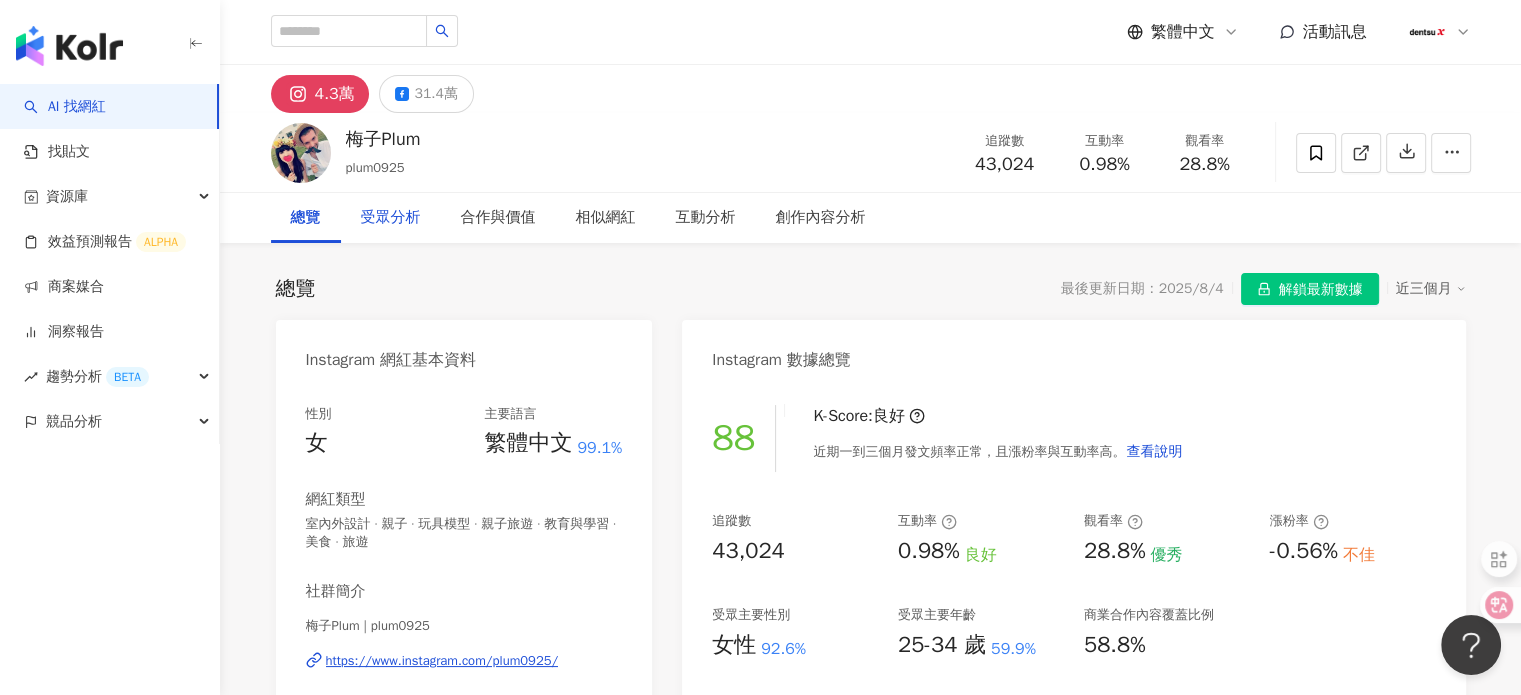 click on "受眾分析" at bounding box center (391, 218) 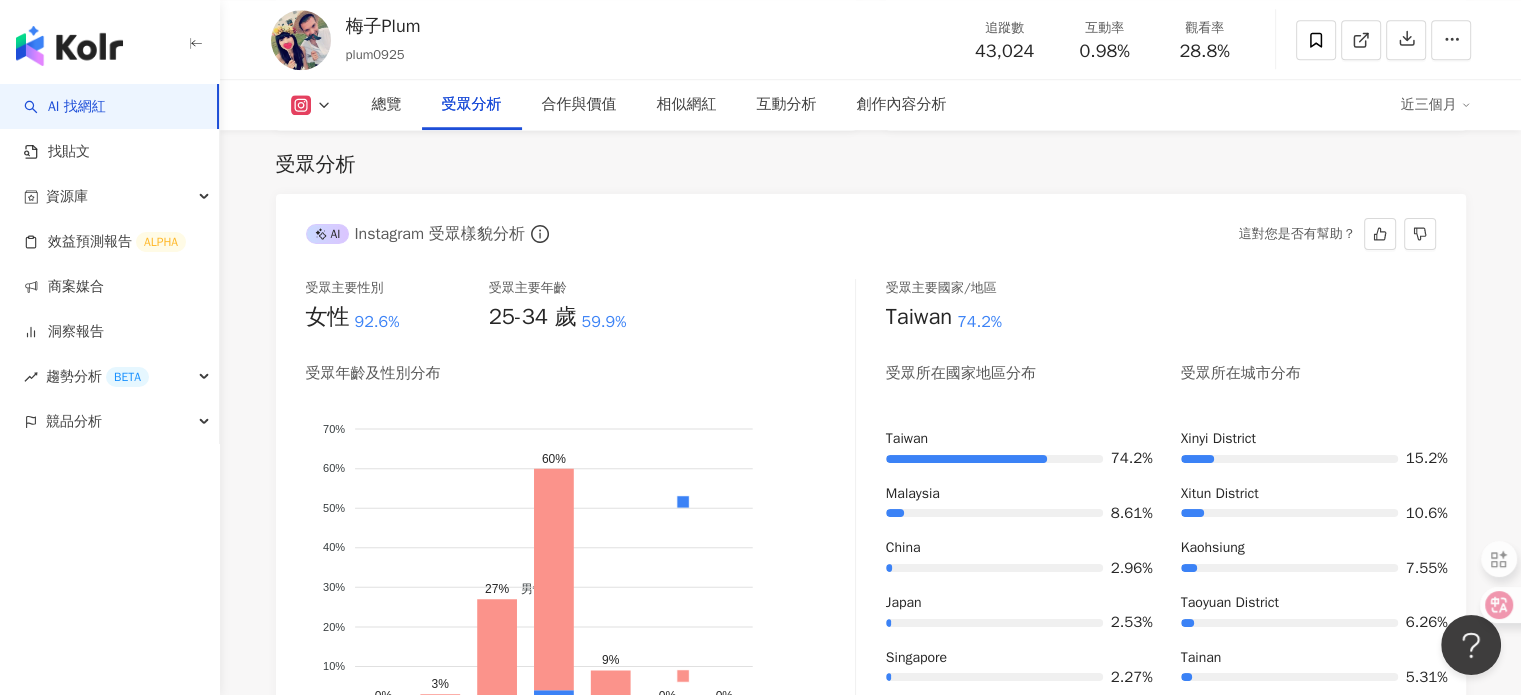 scroll, scrollTop: 1796, scrollLeft: 0, axis: vertical 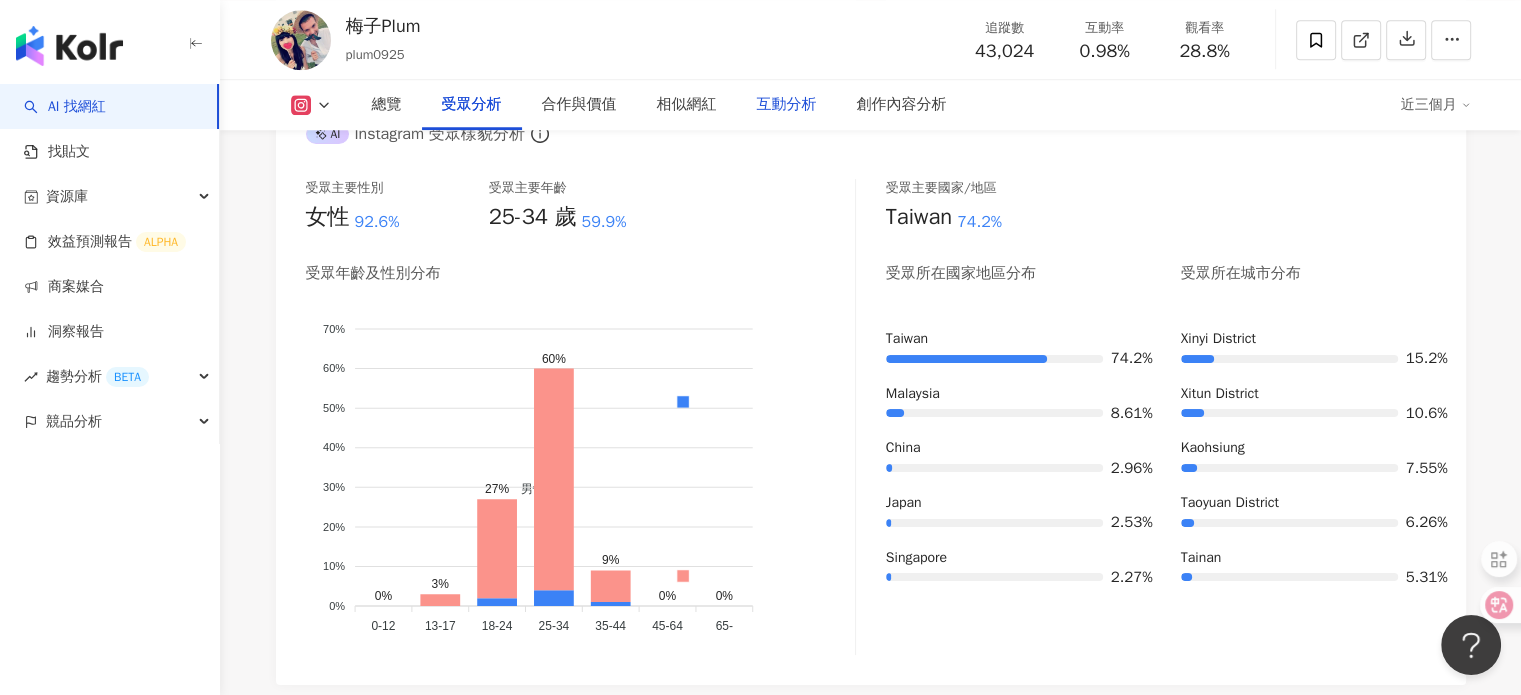 click on "互動分析" at bounding box center (787, 105) 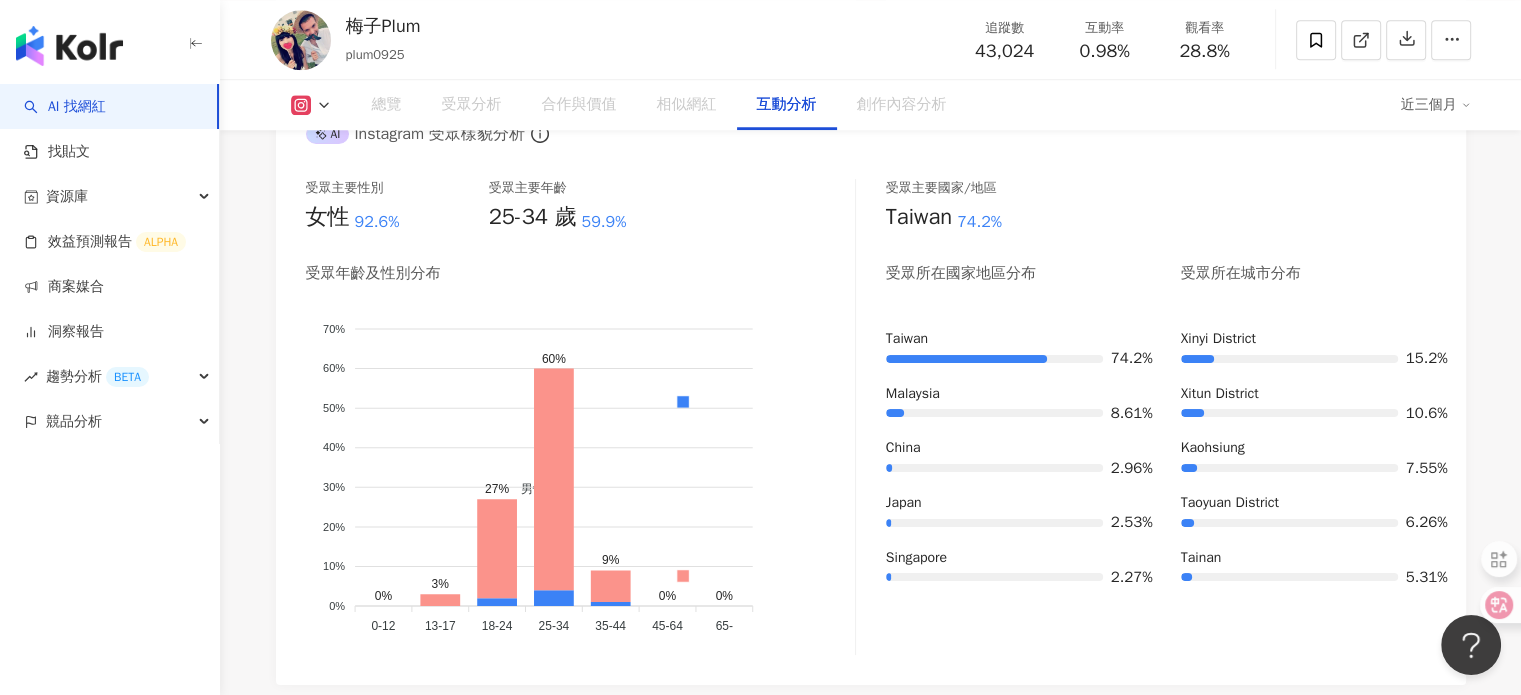 scroll, scrollTop: 3800, scrollLeft: 0, axis: vertical 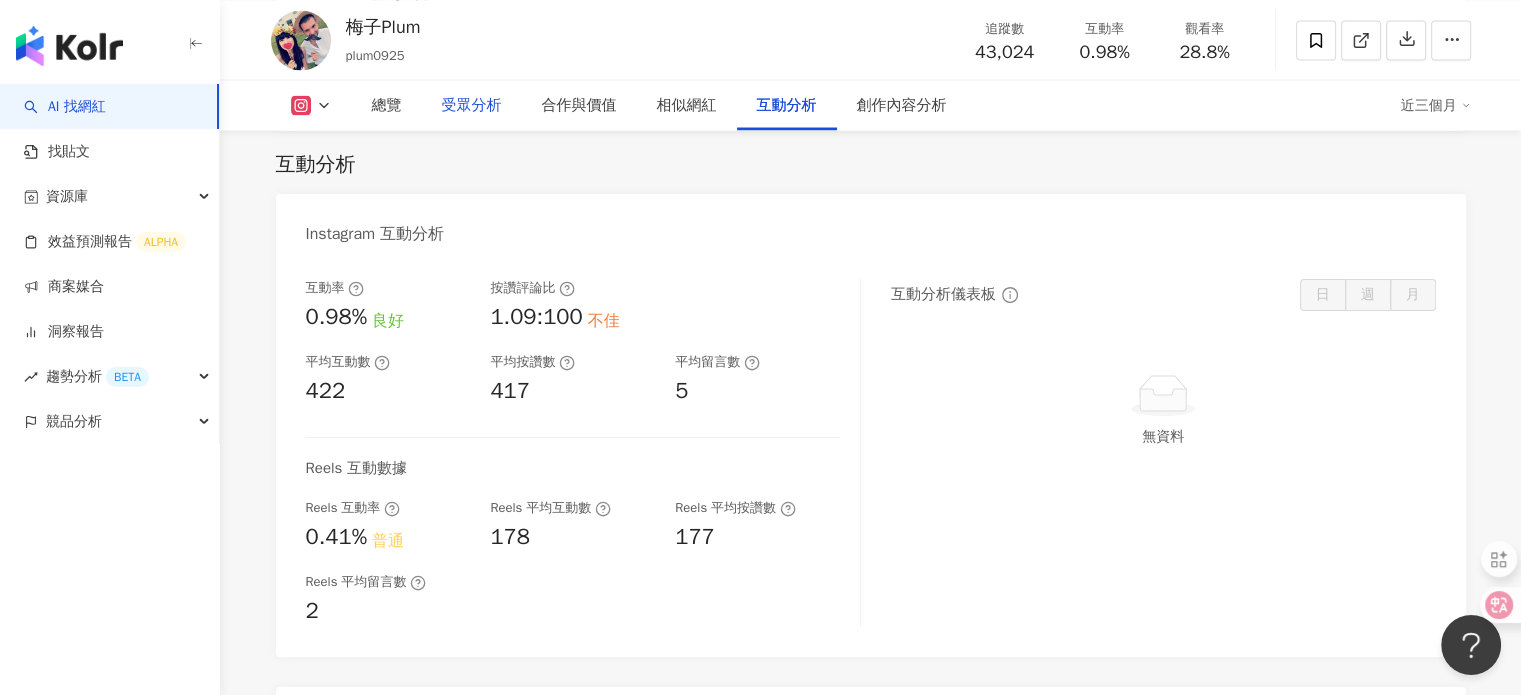 click on "受眾分析" at bounding box center [472, 105] 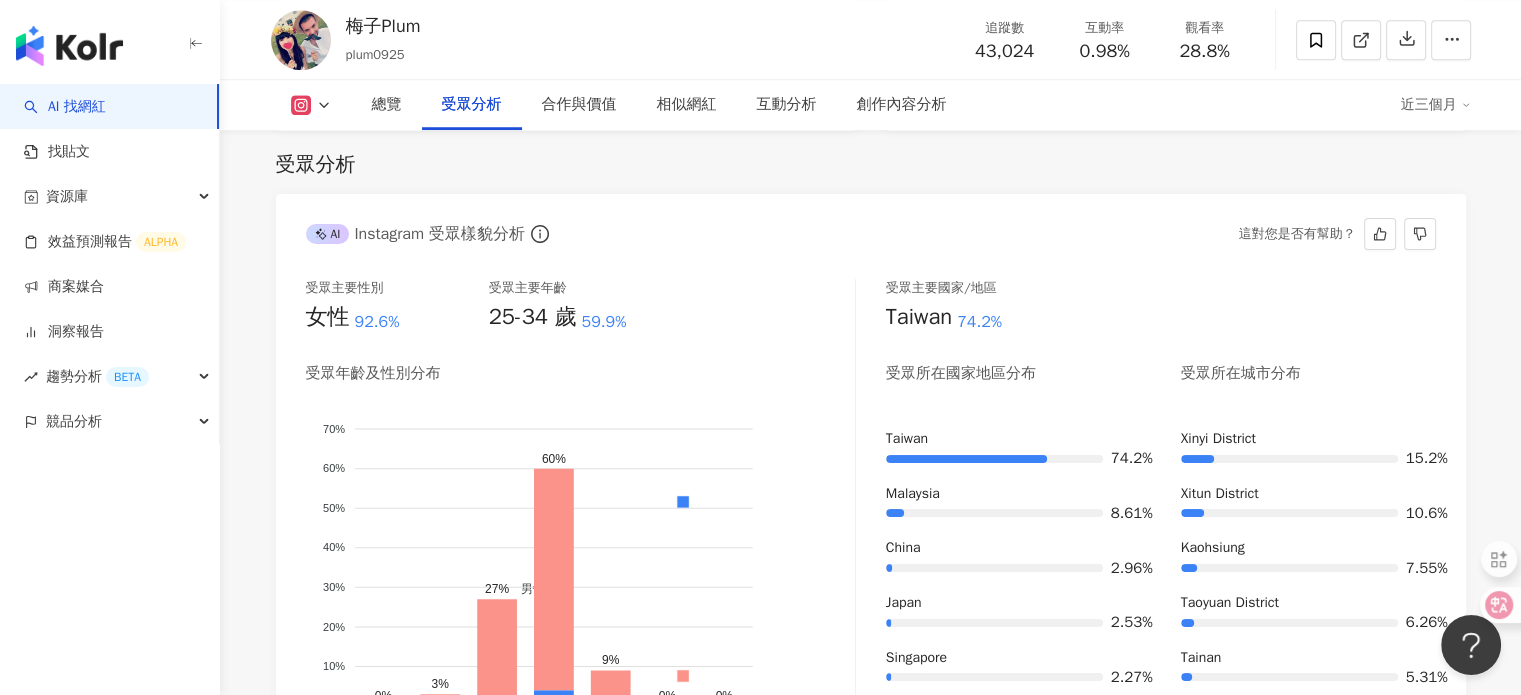 scroll, scrollTop: 1796, scrollLeft: 0, axis: vertical 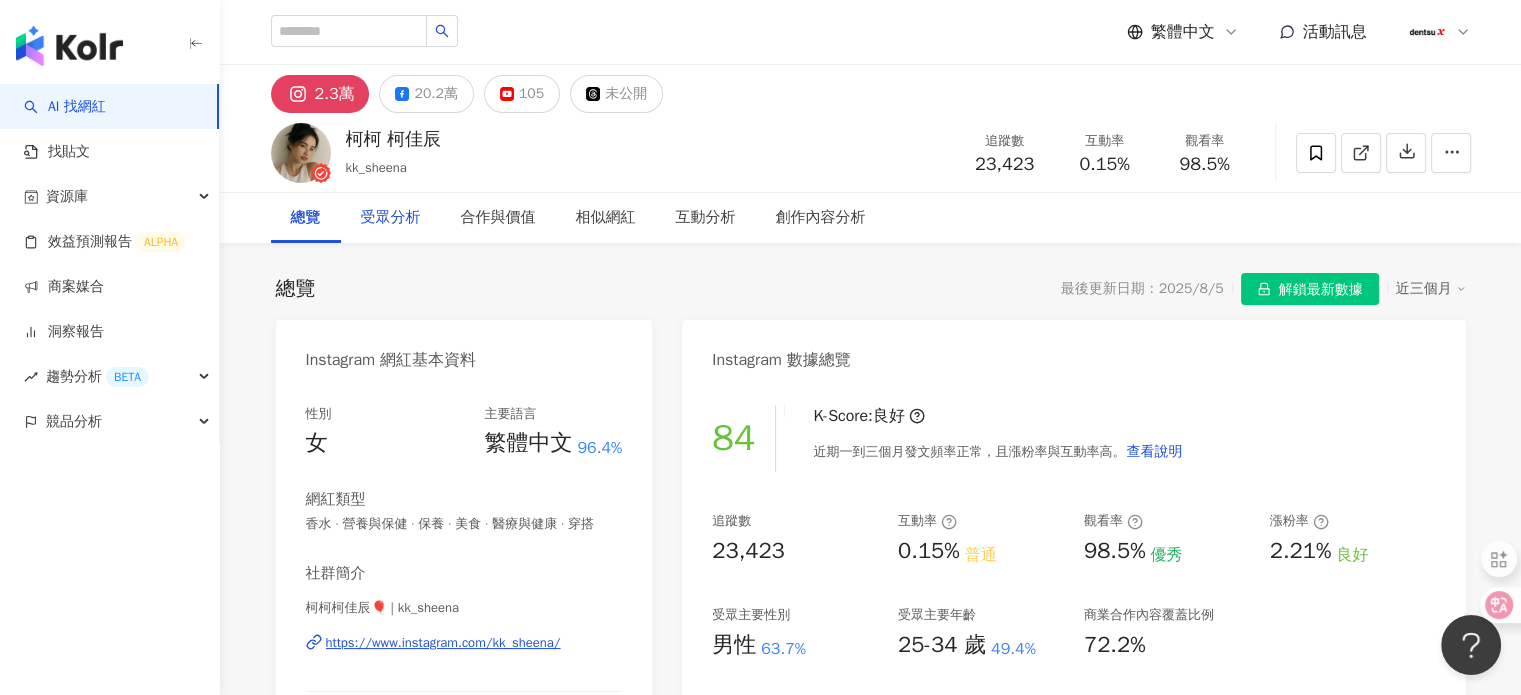 click on "受眾分析" at bounding box center [391, 218] 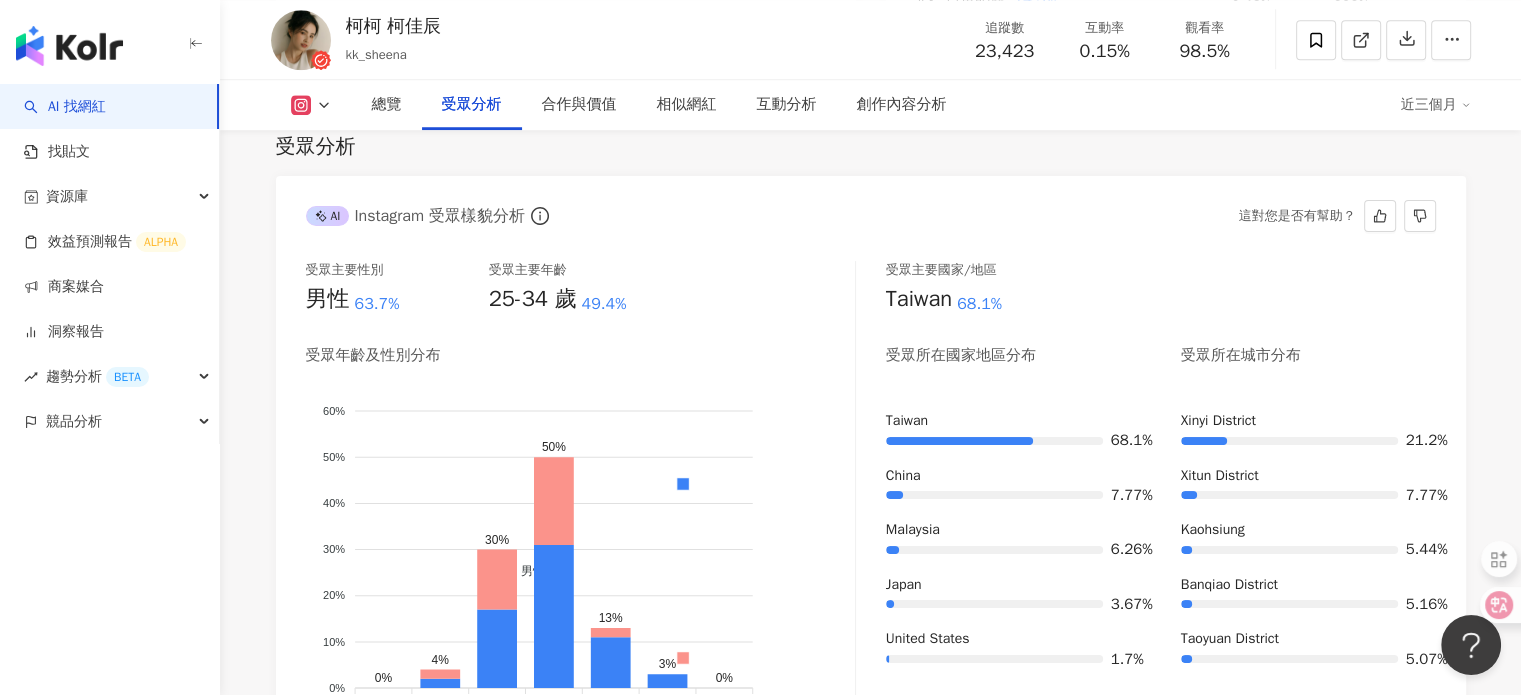 scroll, scrollTop: 1796, scrollLeft: 0, axis: vertical 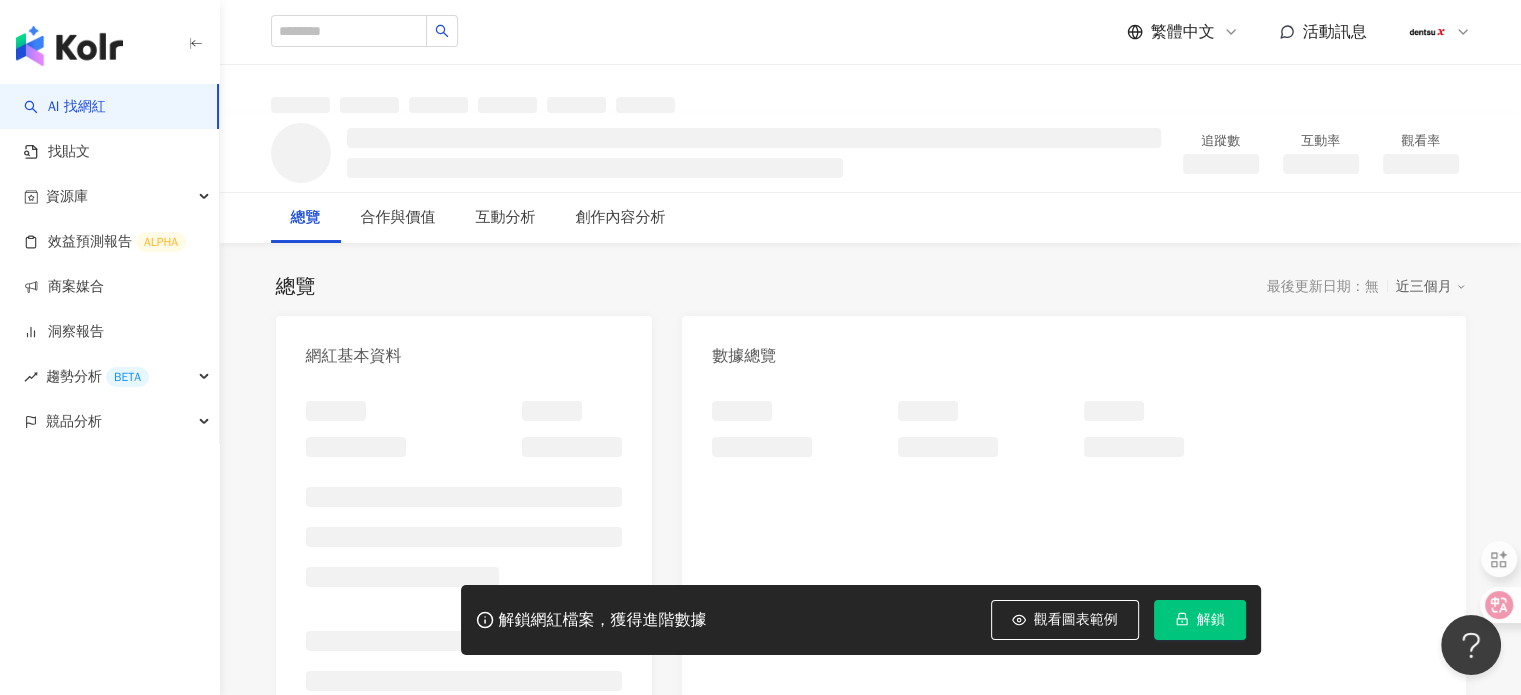 click on "解鎖" at bounding box center (1211, 620) 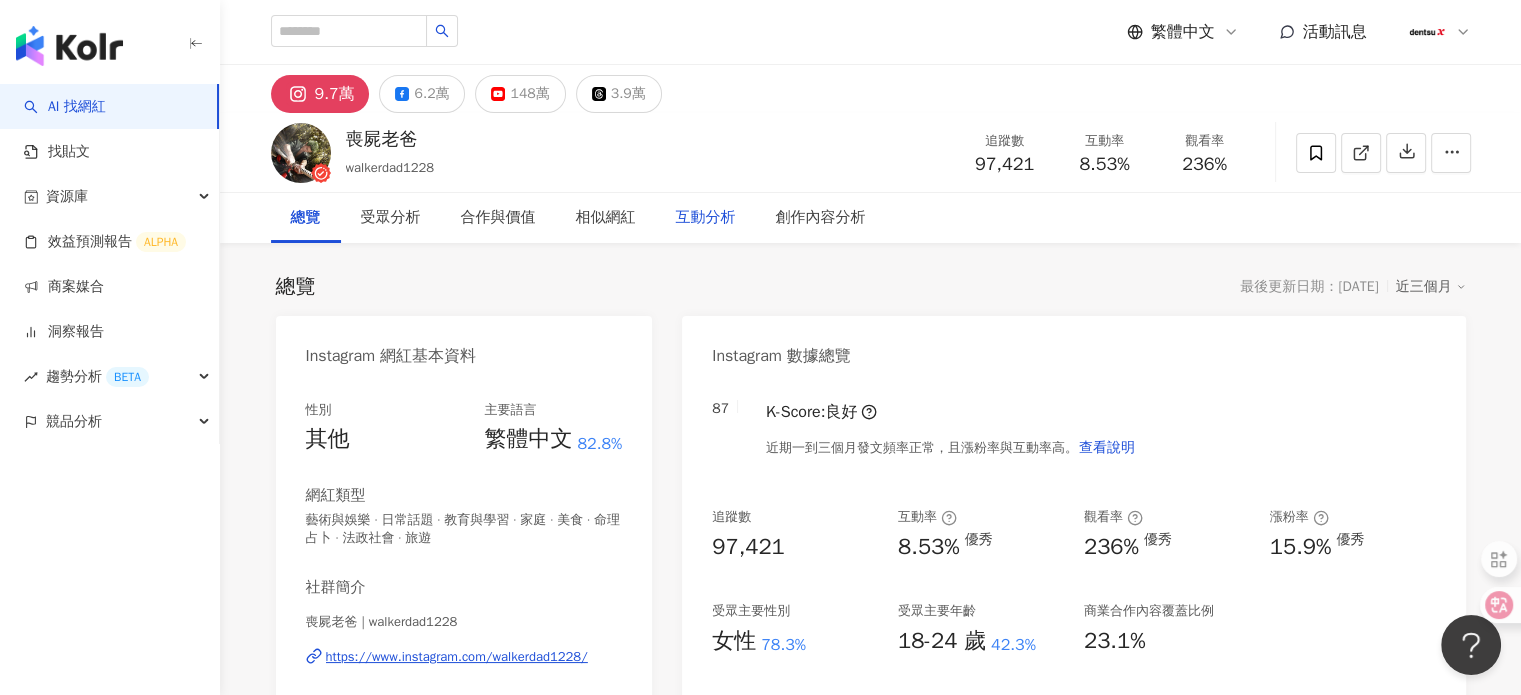 click on "互動分析" at bounding box center [706, 218] 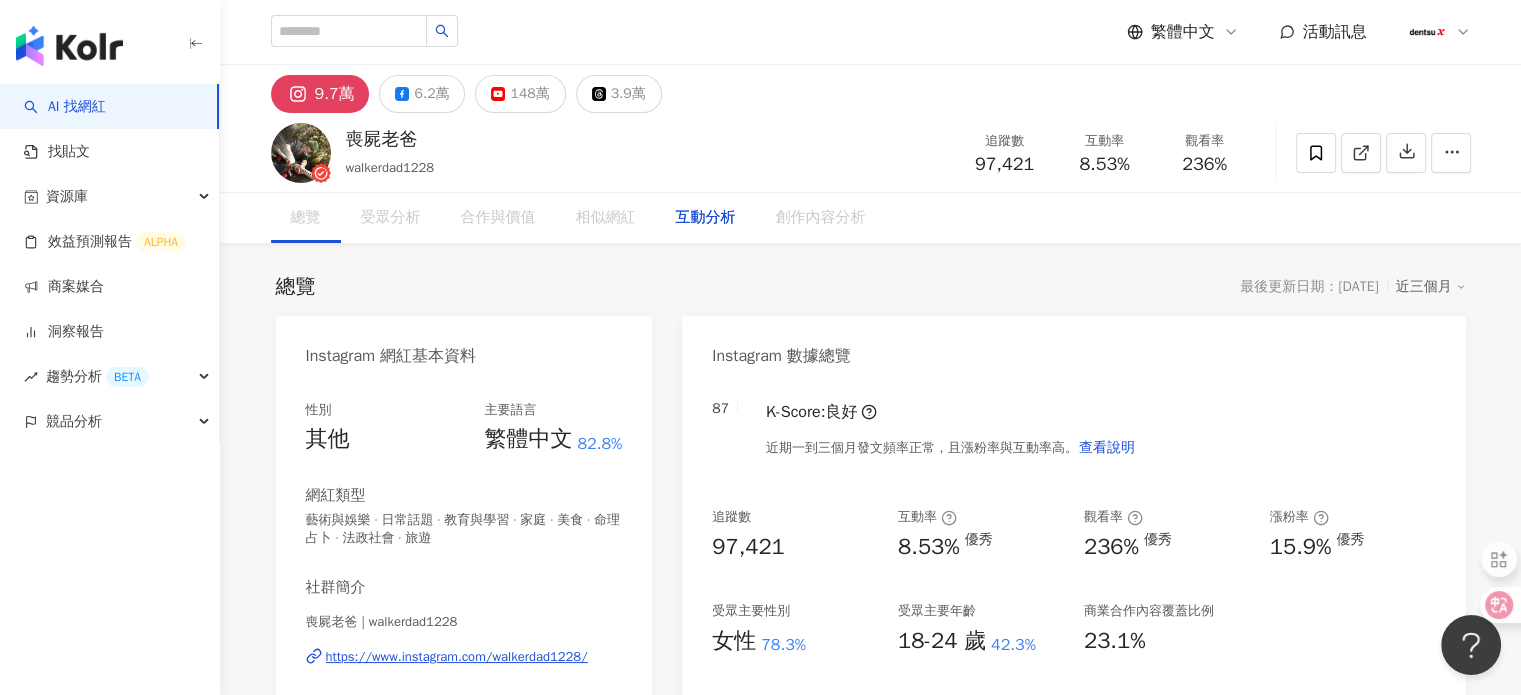 scroll, scrollTop: 4072, scrollLeft: 0, axis: vertical 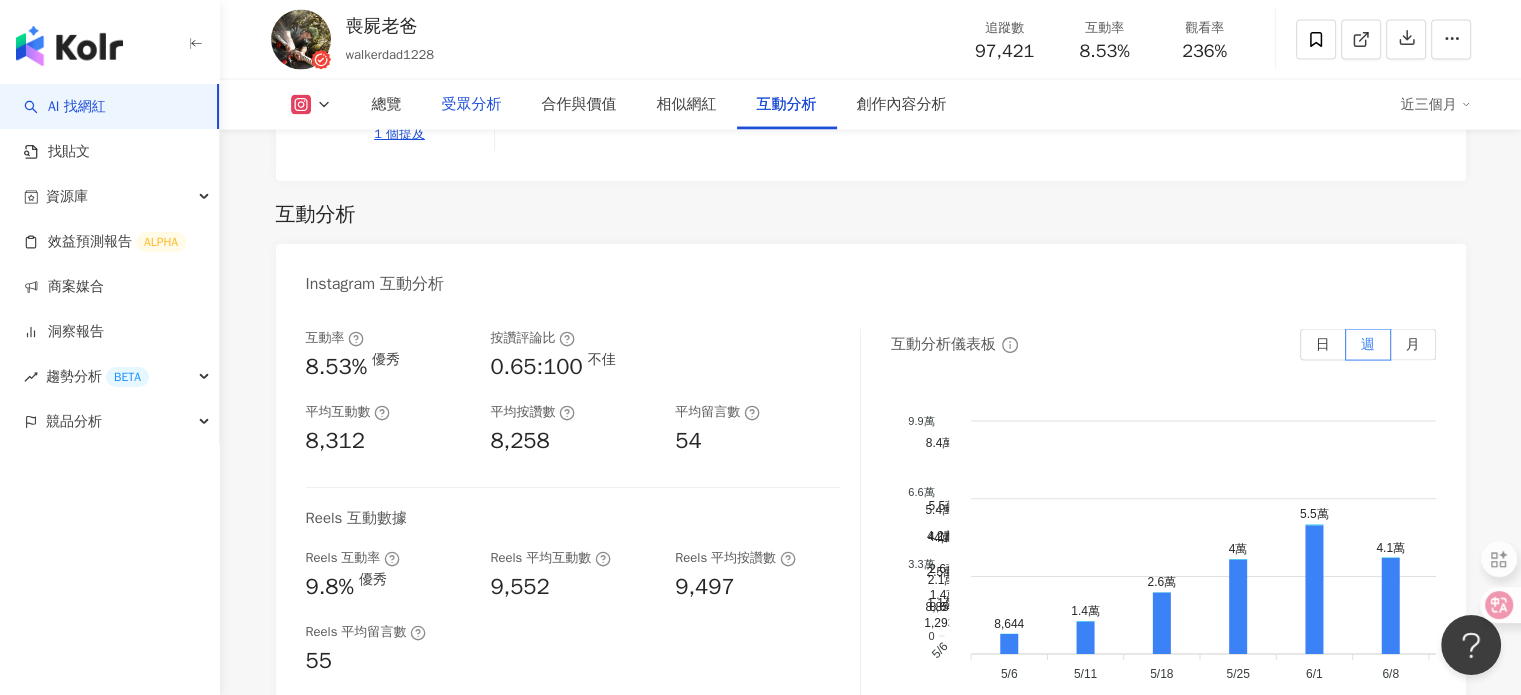 click on "受眾分析" at bounding box center [472, 105] 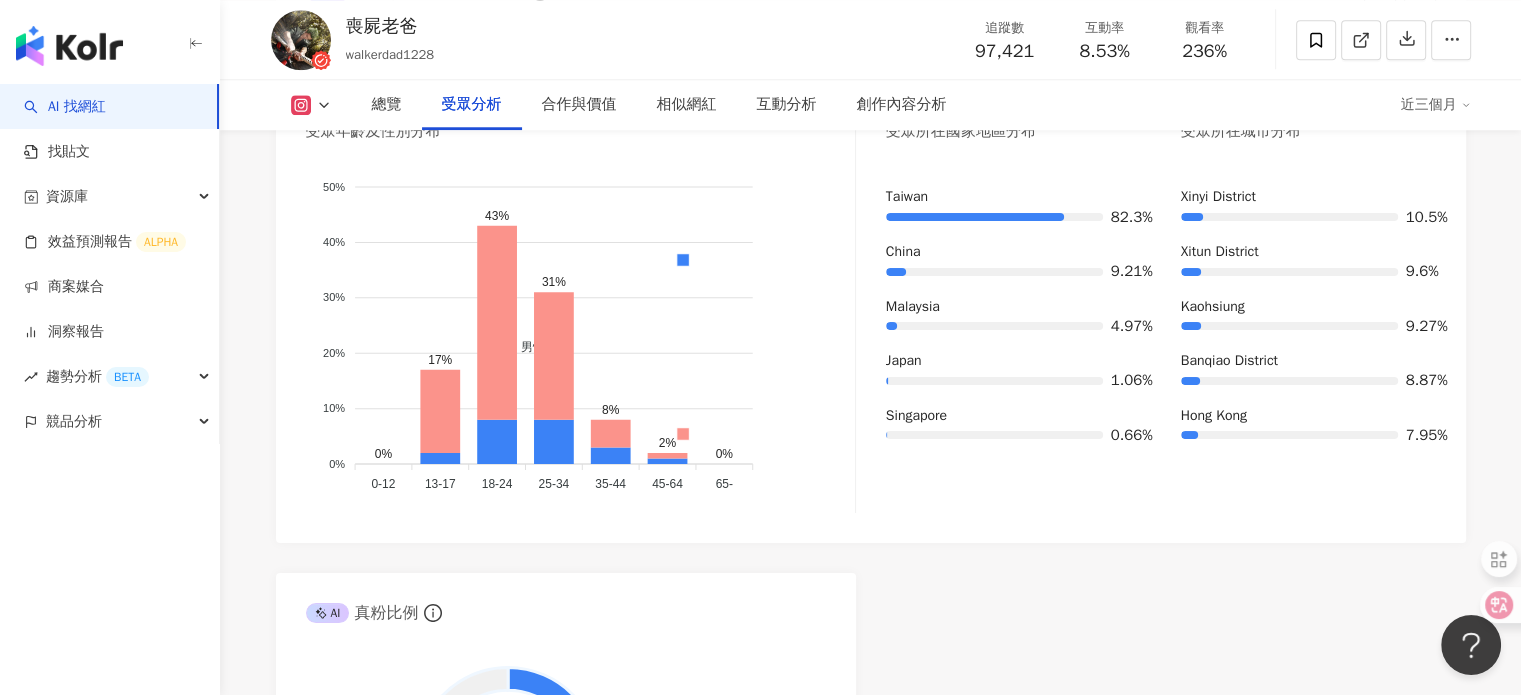 scroll, scrollTop: 1908, scrollLeft: 0, axis: vertical 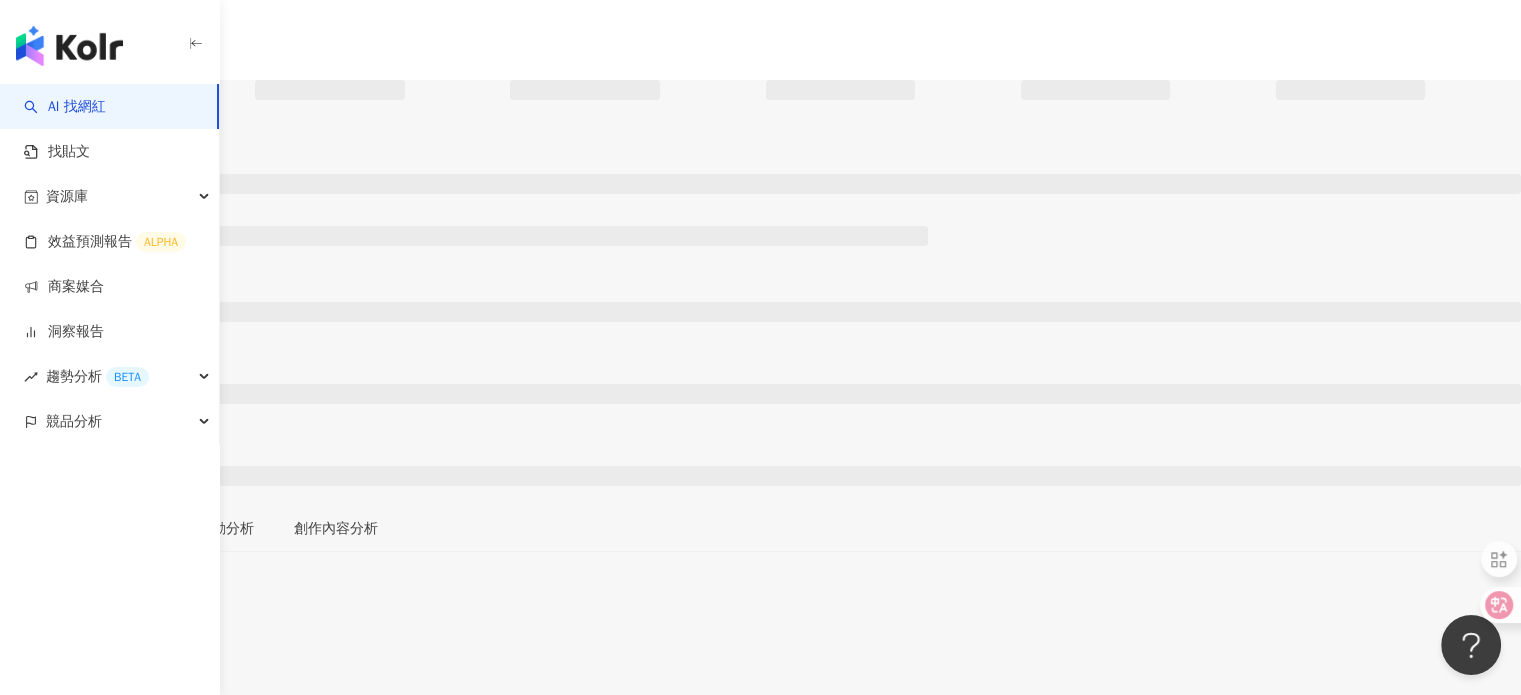click on "解鎖" at bounding box center (57, 5370) 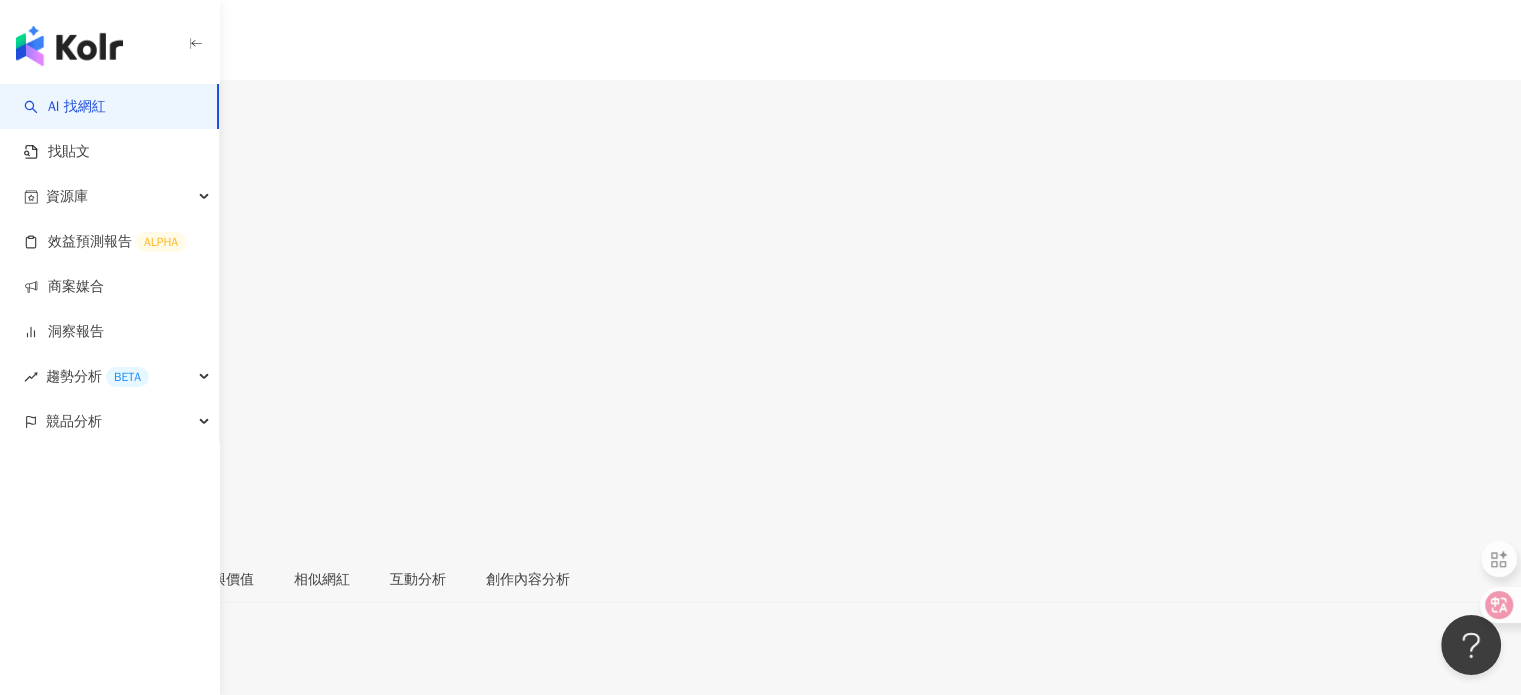 click on "受眾分析" at bounding box center (116, 580) 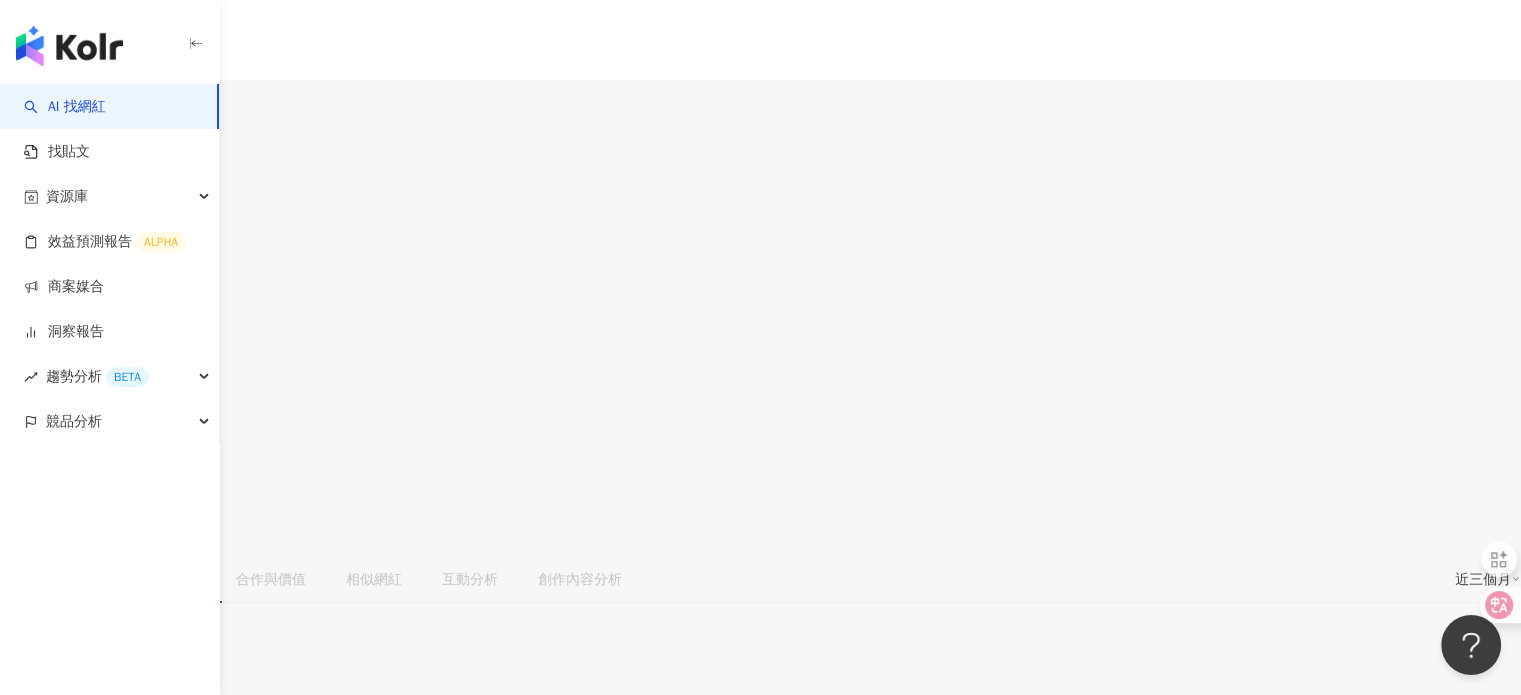 scroll, scrollTop: 1708, scrollLeft: 0, axis: vertical 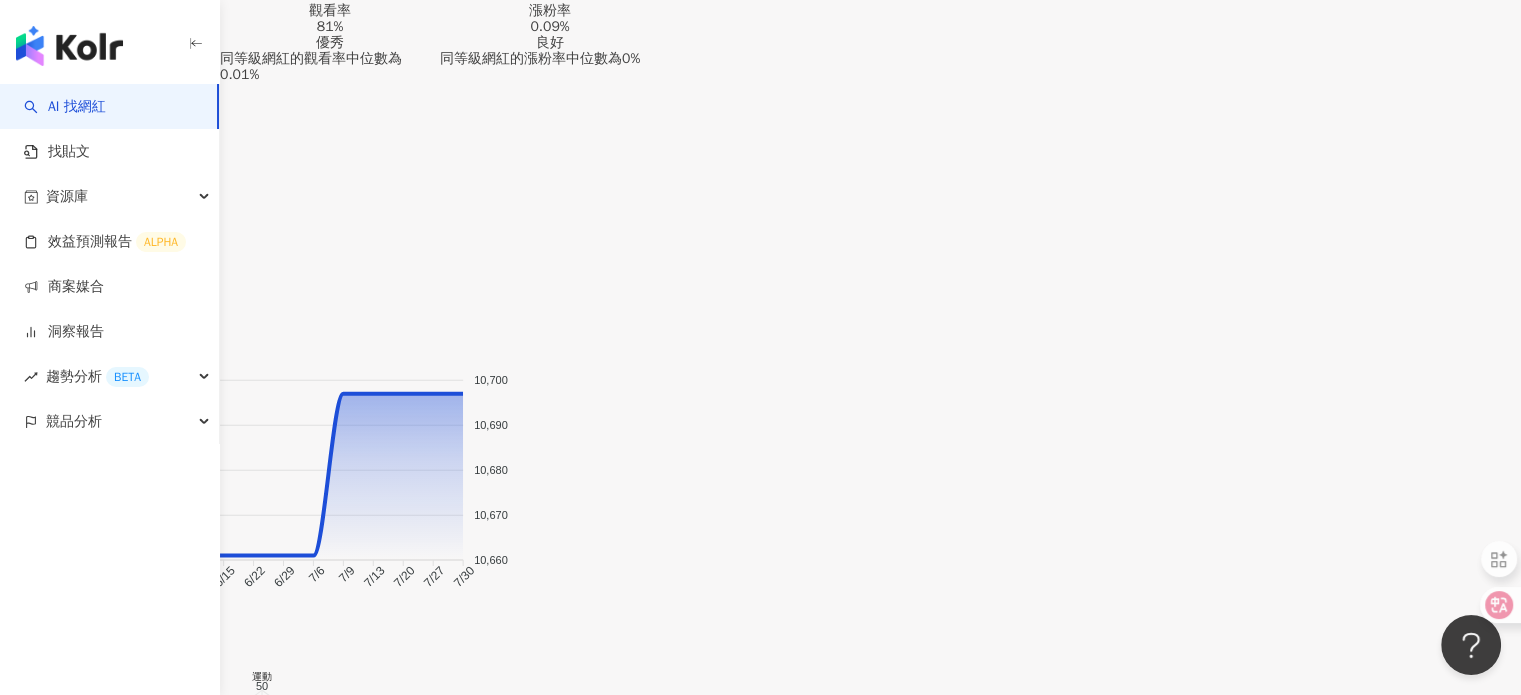 click on "互動分析" at bounding box center (470, -1128) 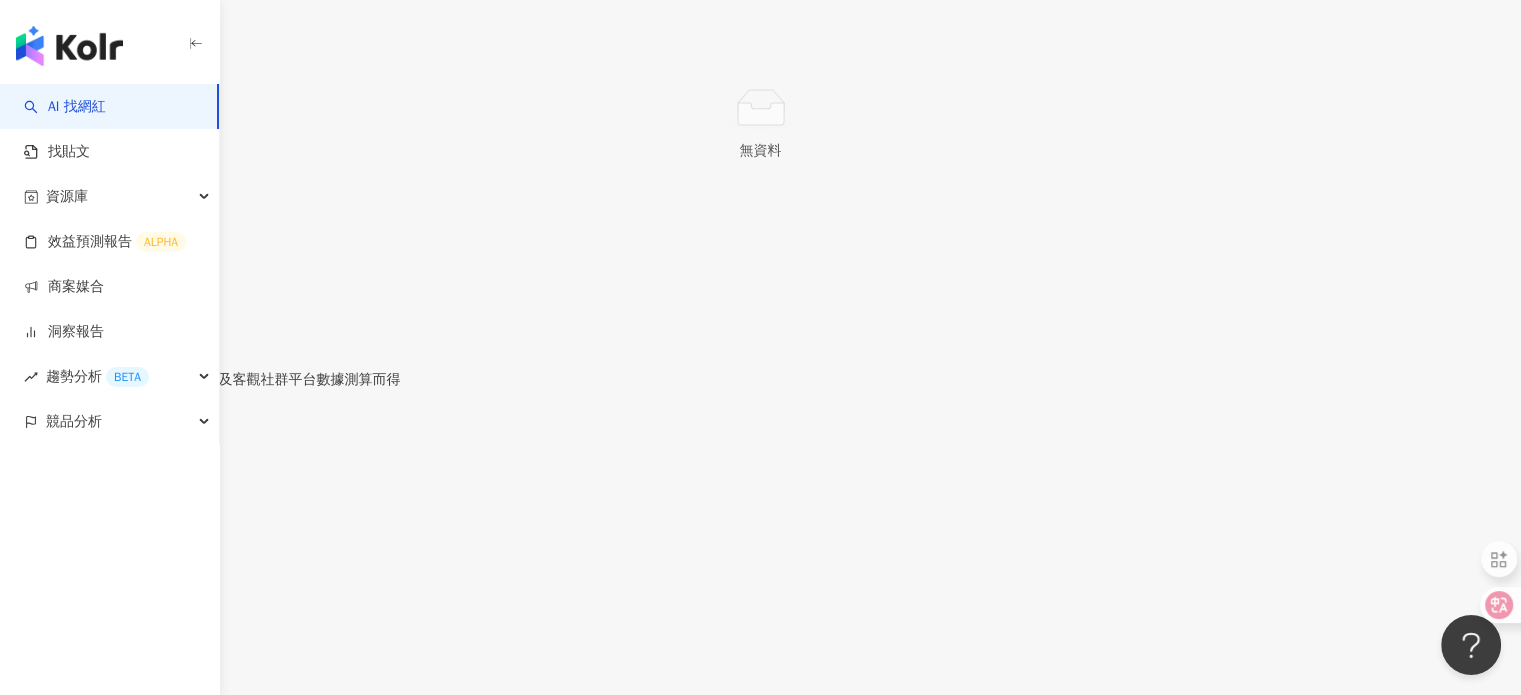 click on "受眾分析" at bounding box center [168, -3352] 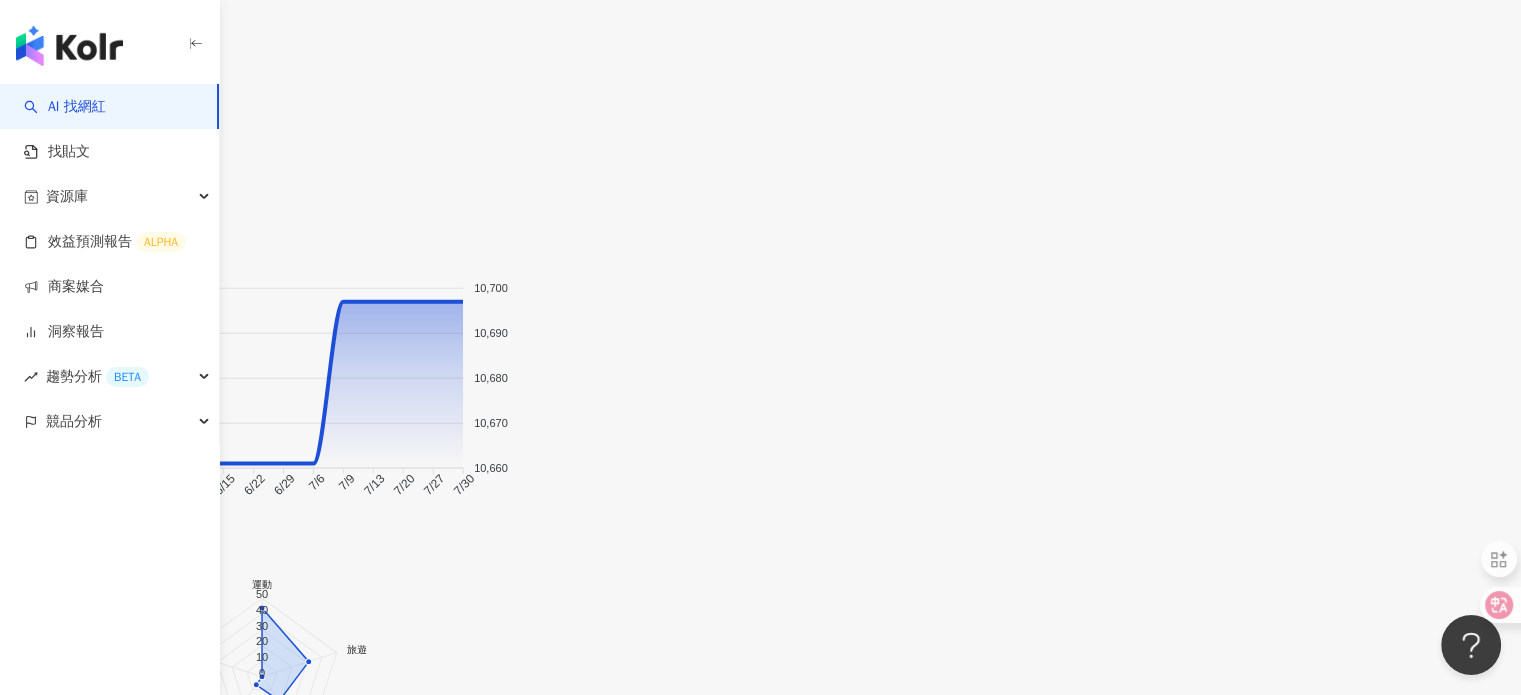 scroll, scrollTop: 1808, scrollLeft: 0, axis: vertical 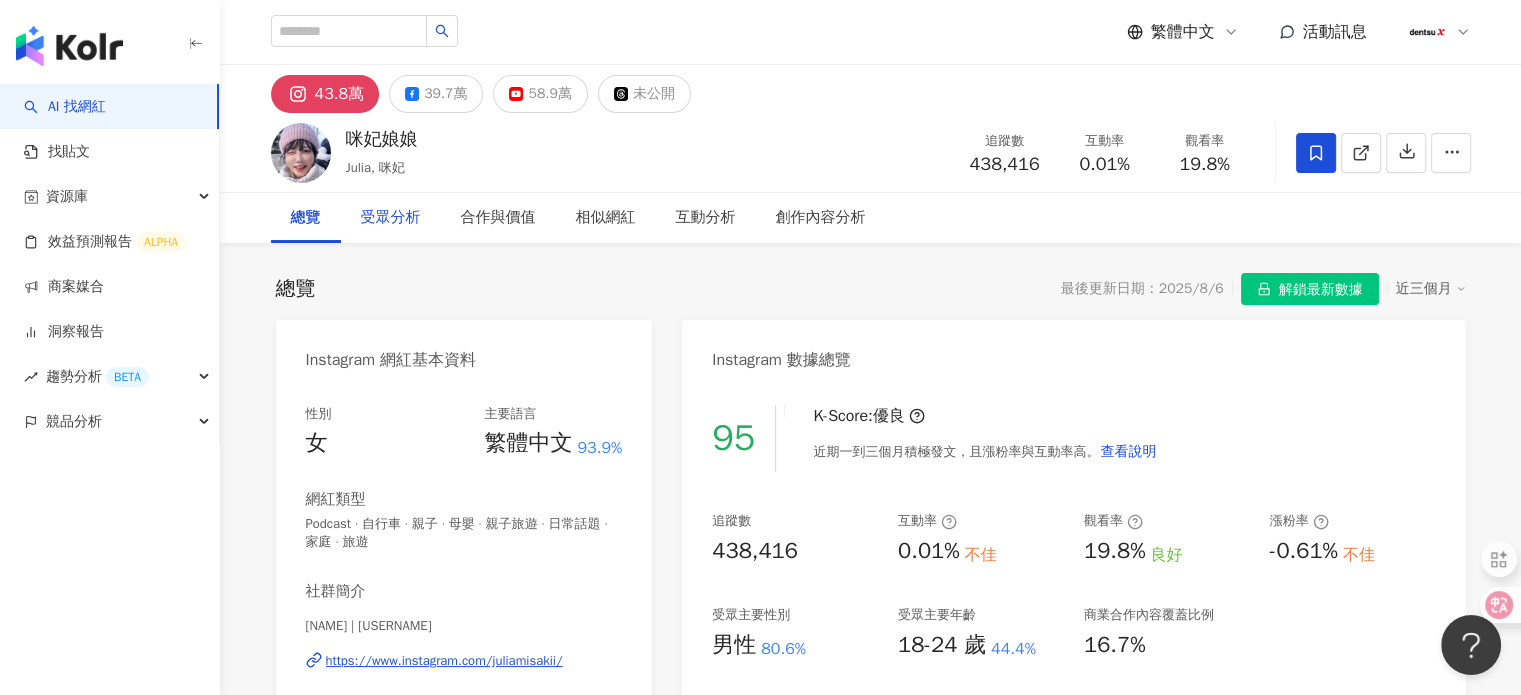click on "受眾分析" at bounding box center (391, 218) 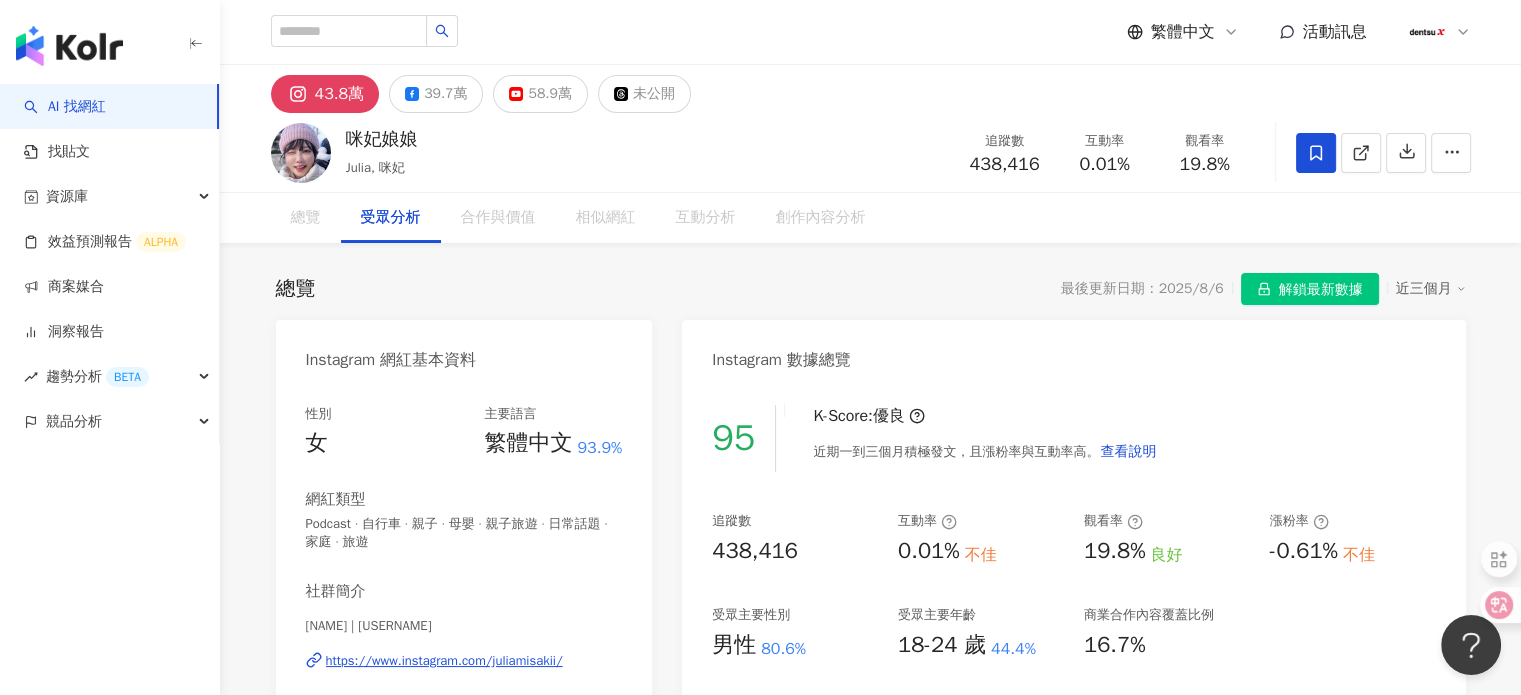 scroll, scrollTop: 1714, scrollLeft: 0, axis: vertical 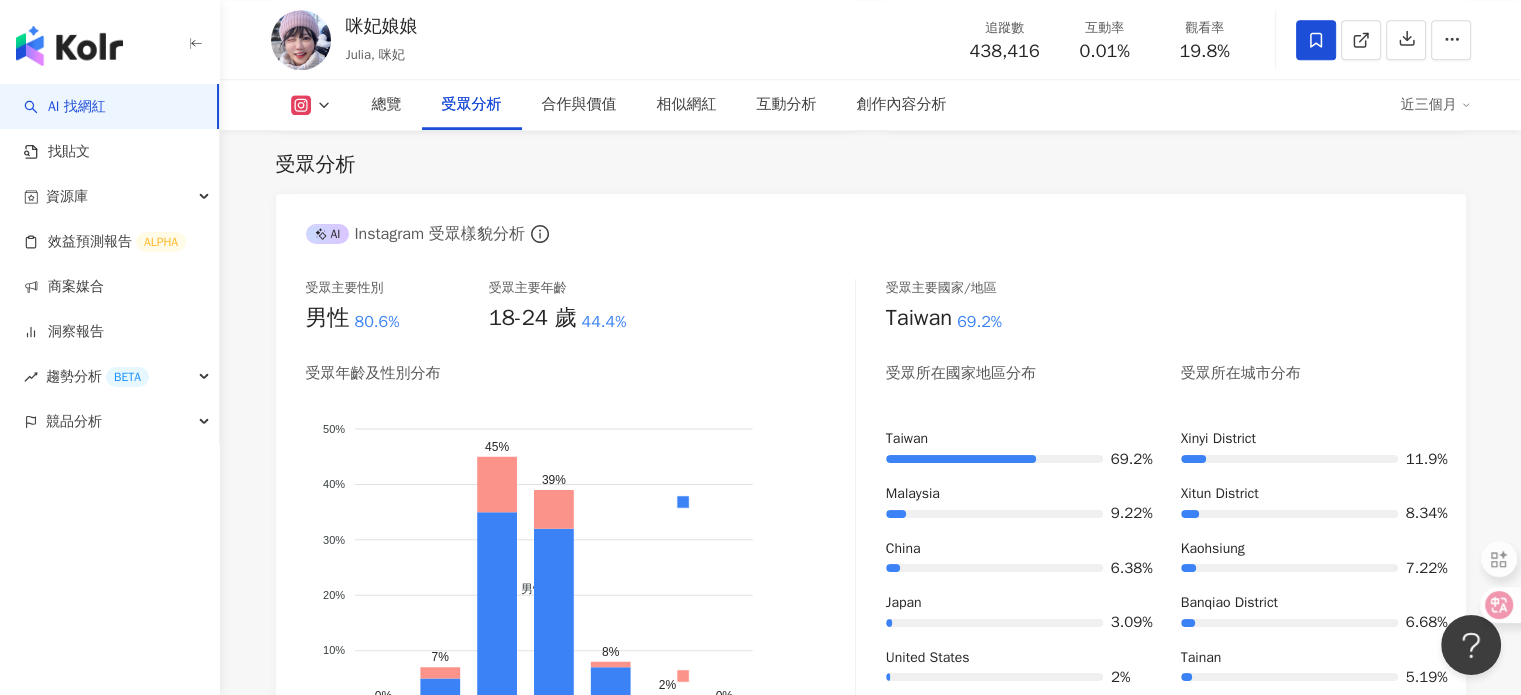 click on "總覽 受眾分析 合作與價值 相似網紅 互動分析 創作內容分析 近三個月" at bounding box center (871, 105) 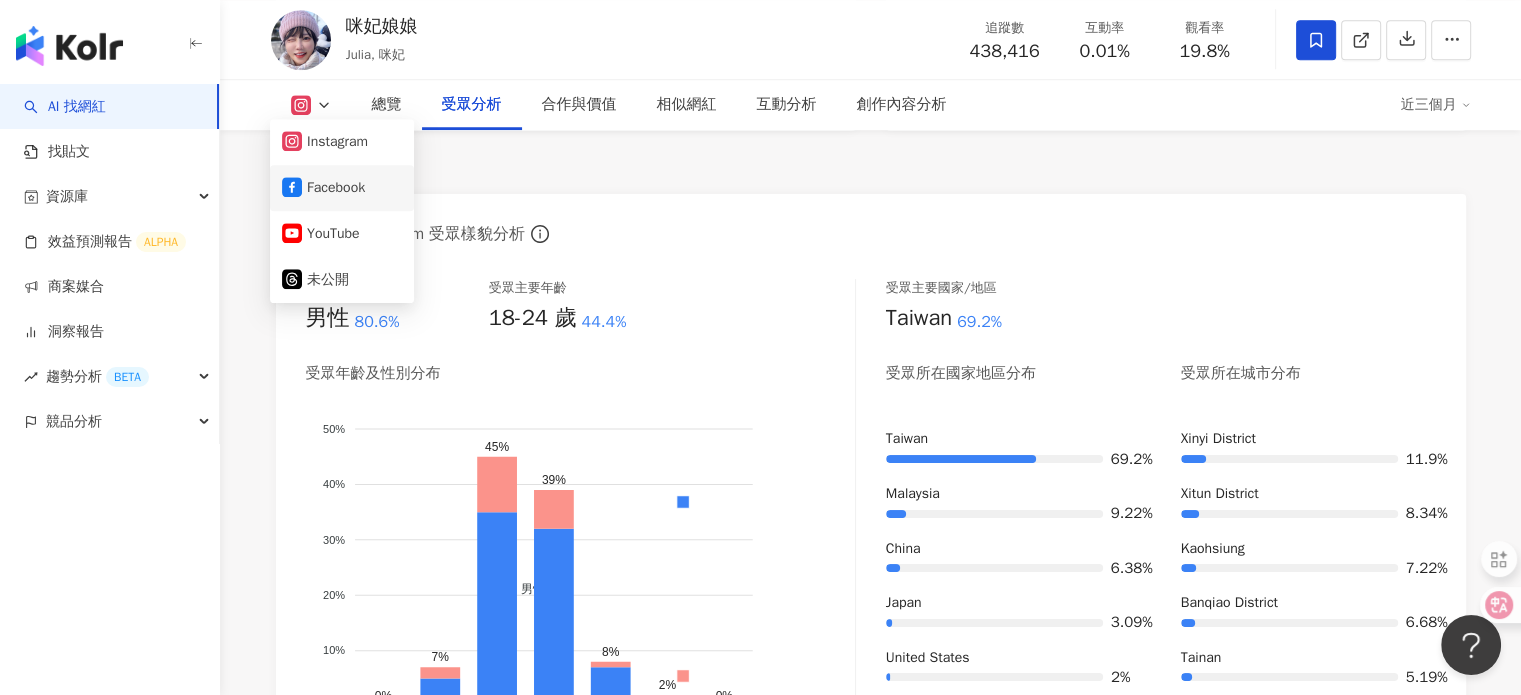 click on "Facebook" at bounding box center [342, 188] 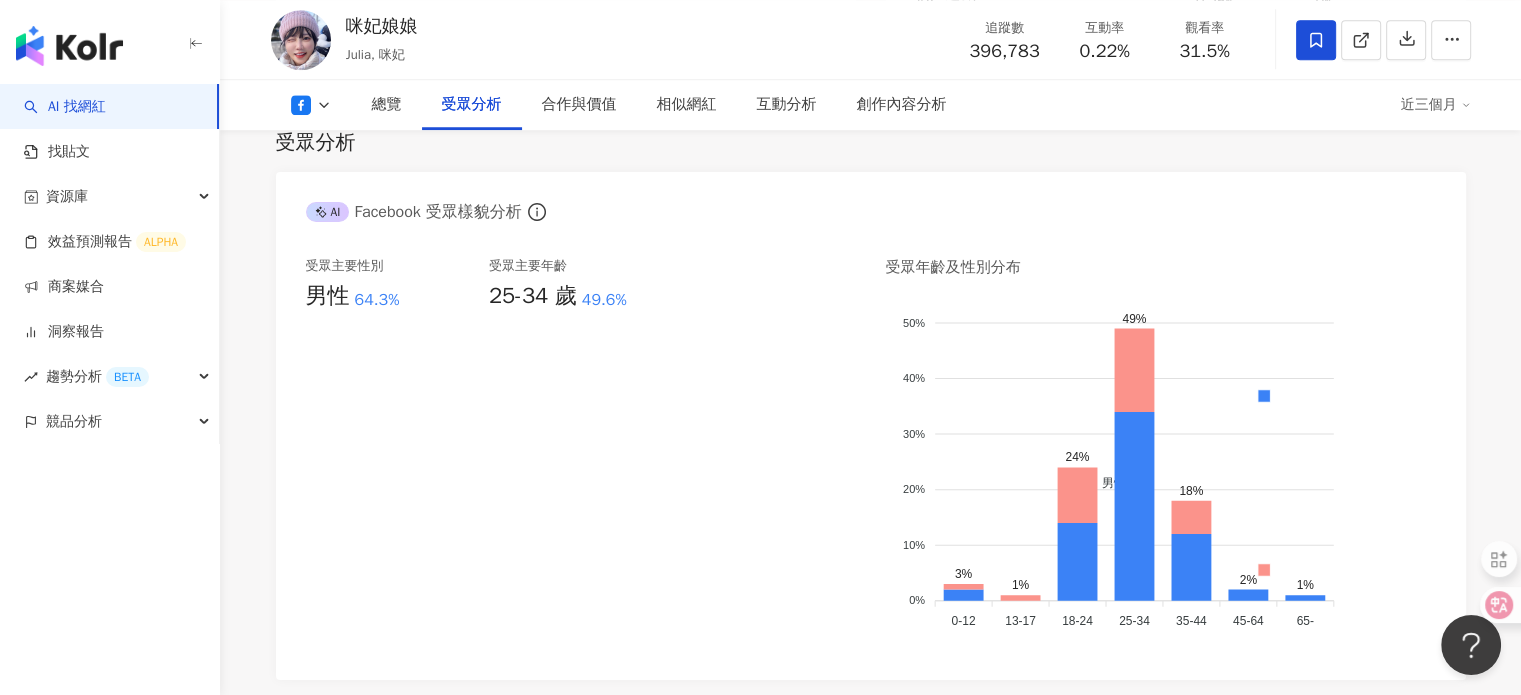scroll, scrollTop: 1692, scrollLeft: 0, axis: vertical 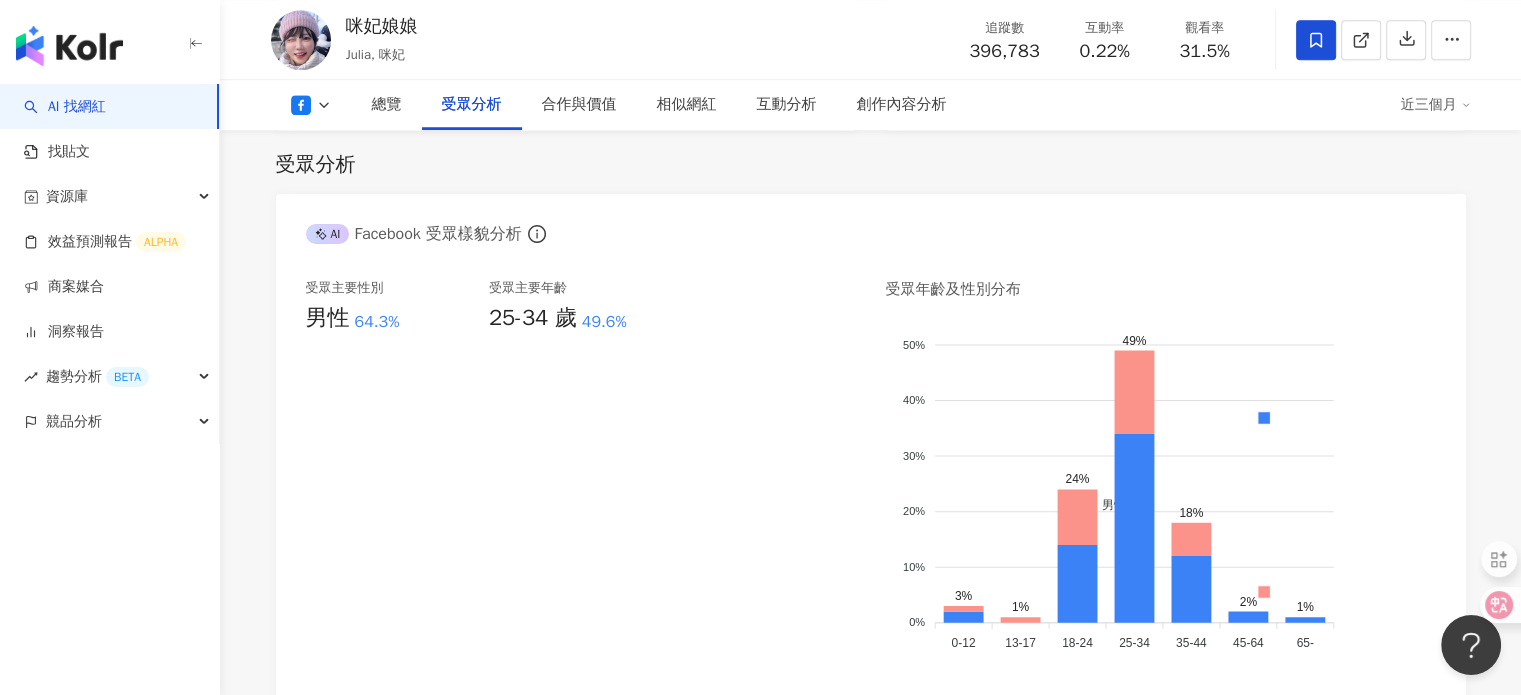 click 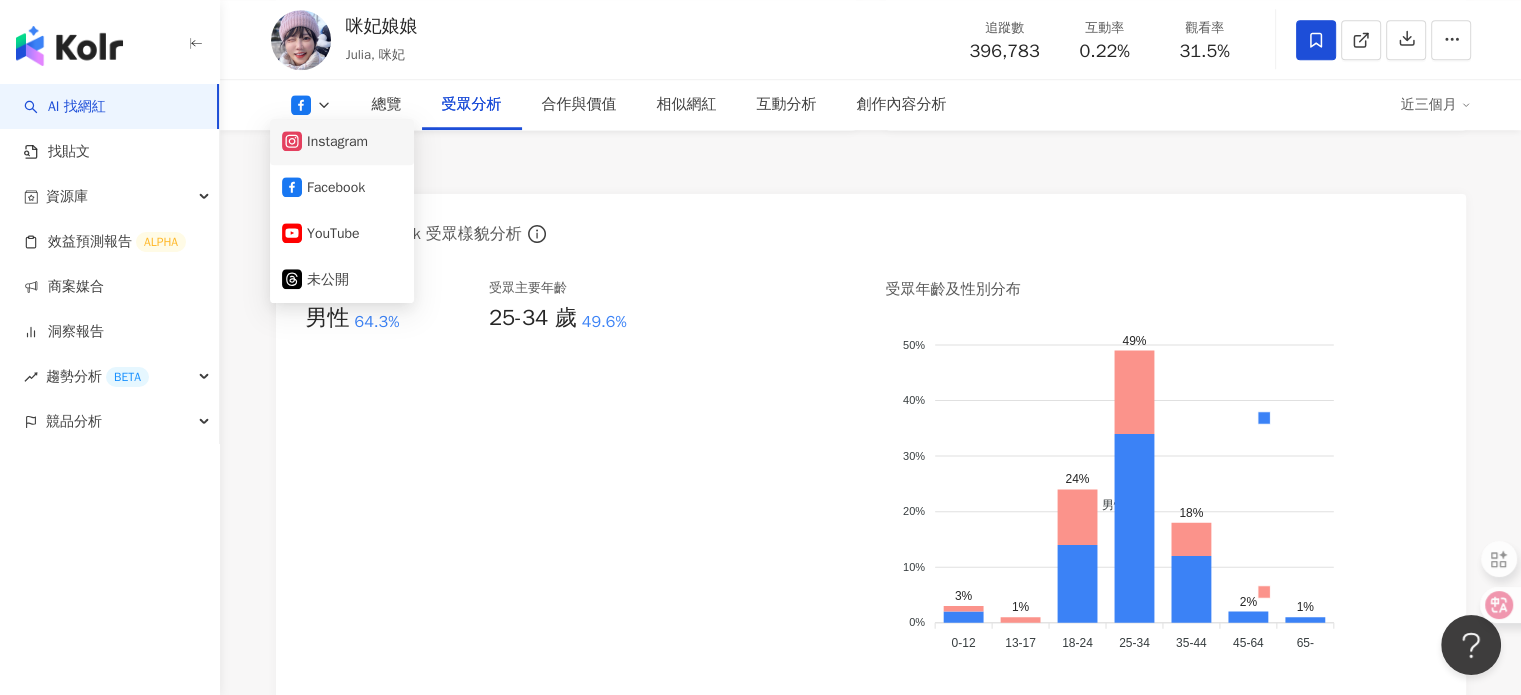 click on "Instagram" at bounding box center [342, 142] 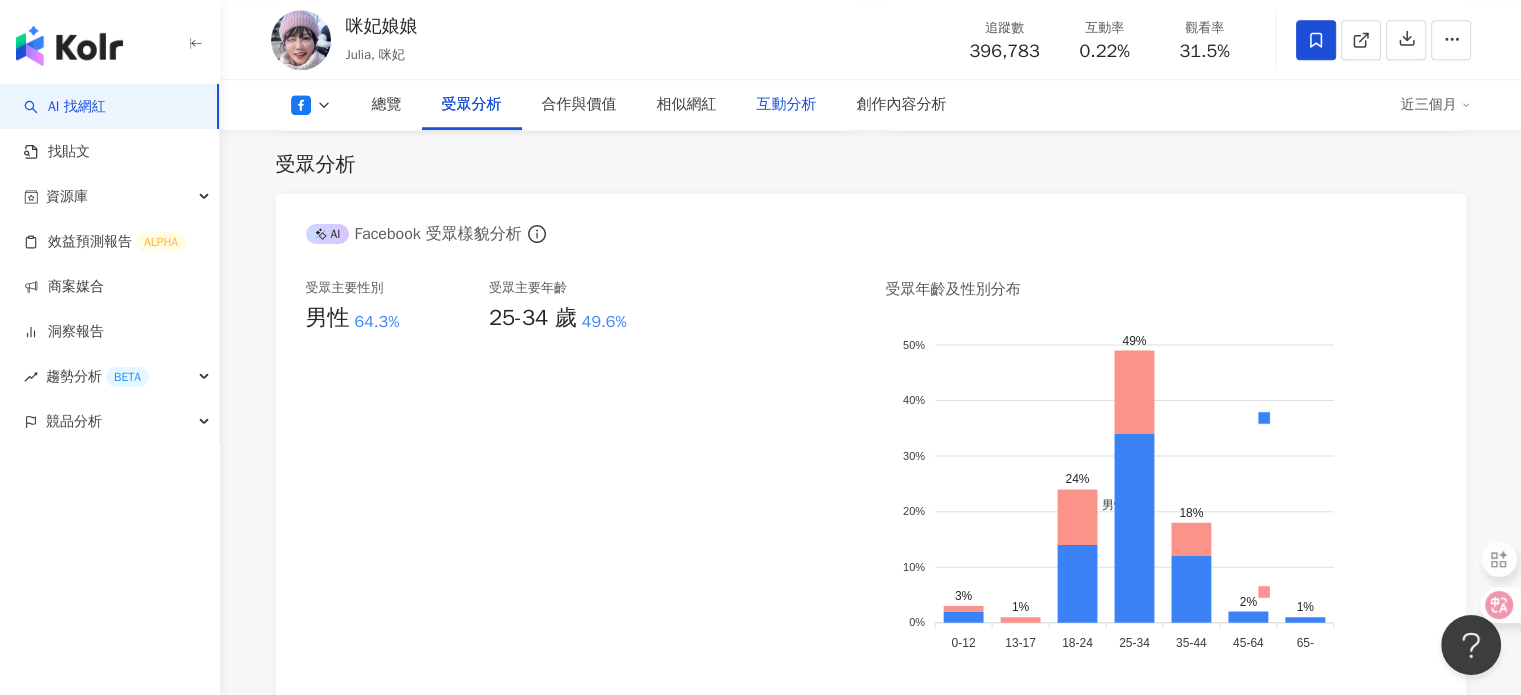 click on "互動分析" at bounding box center [787, 105] 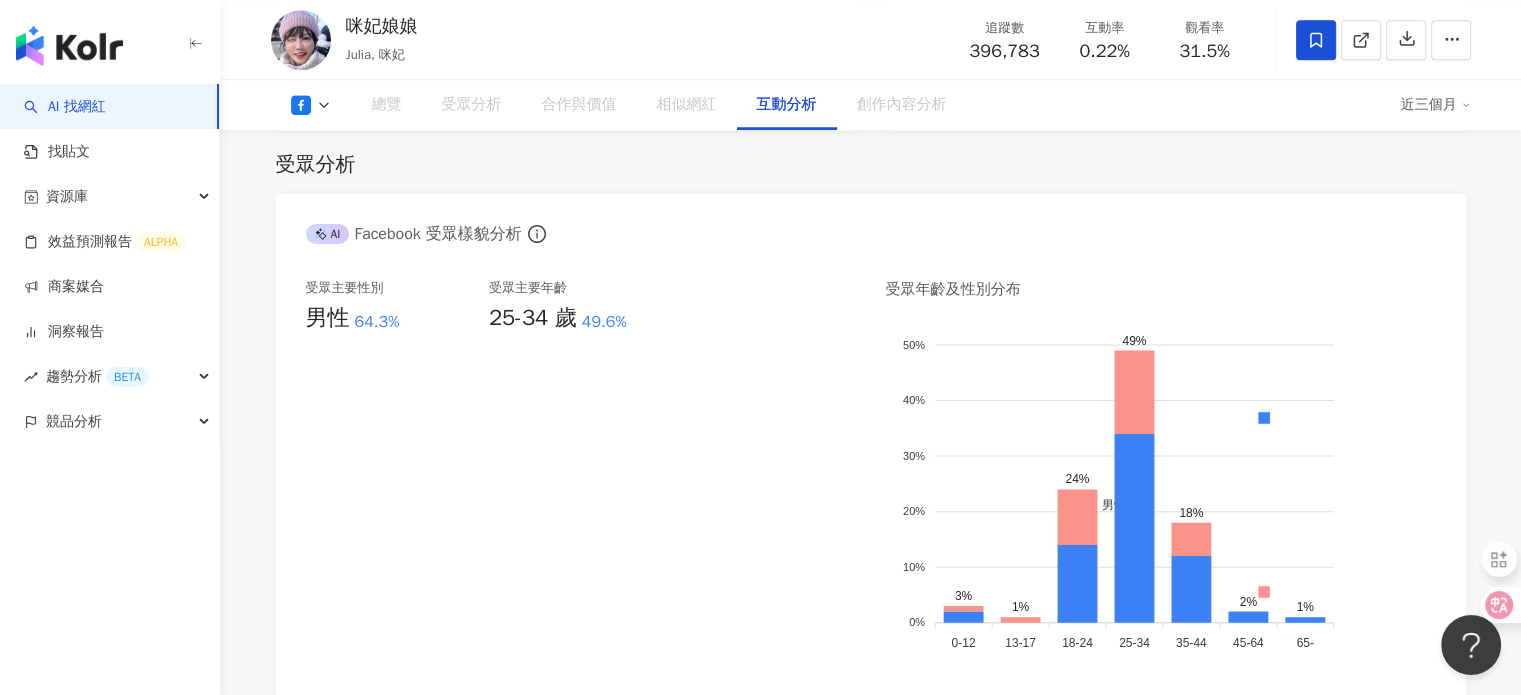 scroll, scrollTop: 3020, scrollLeft: 0, axis: vertical 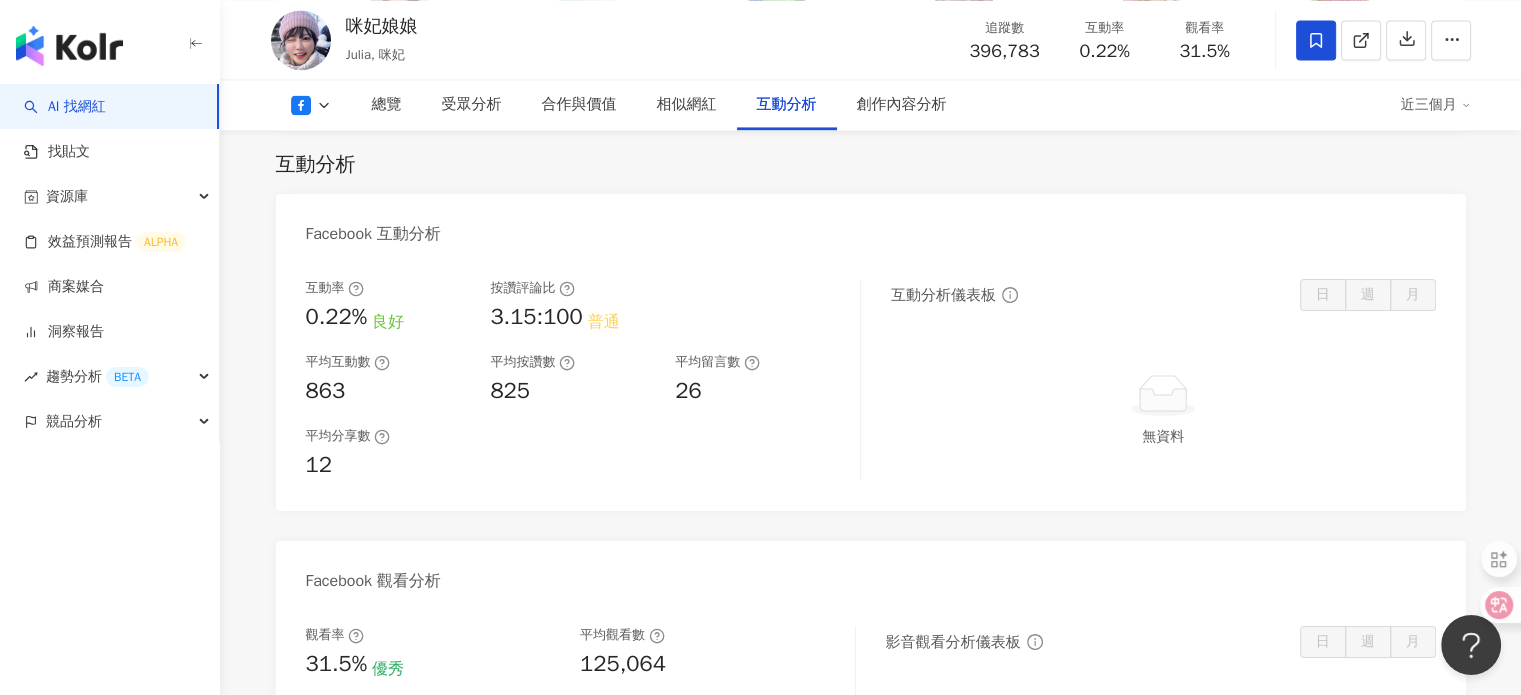 click 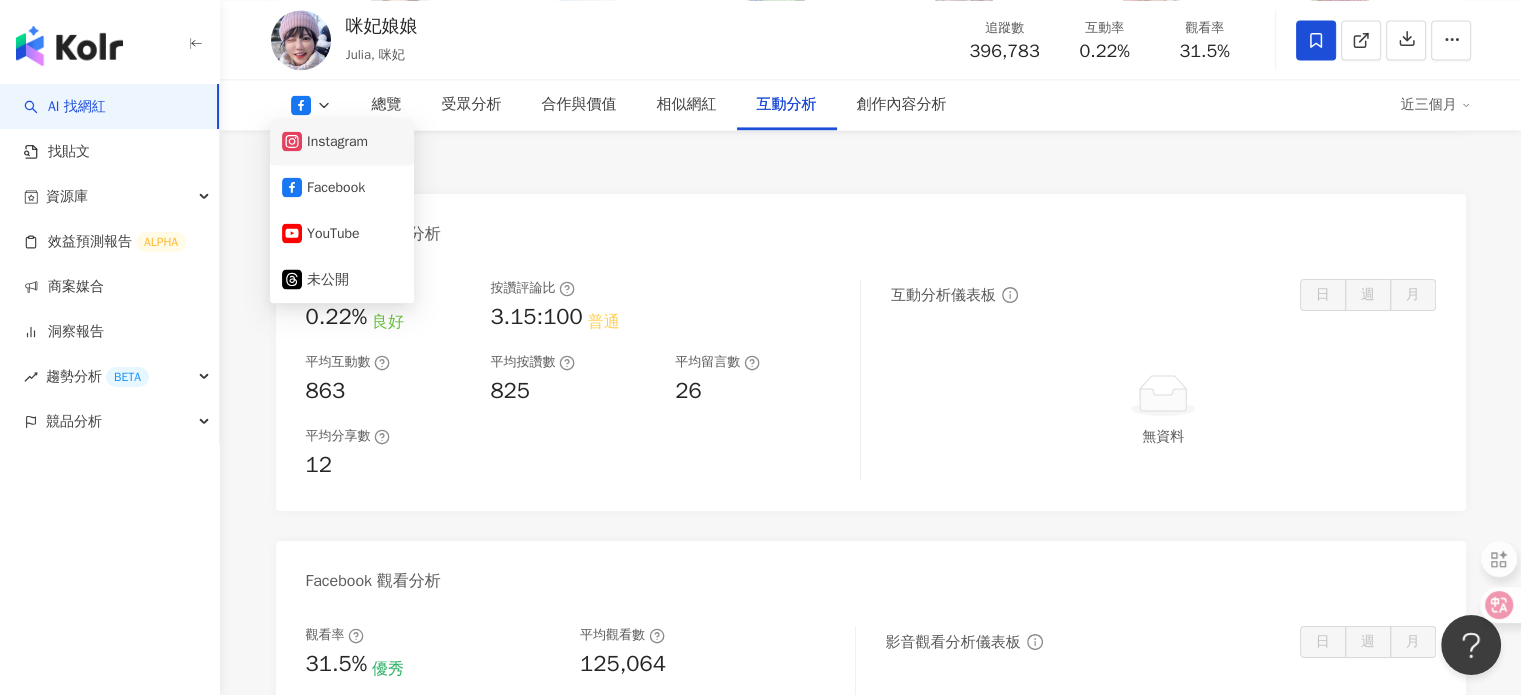 click on "Instagram" at bounding box center [342, 142] 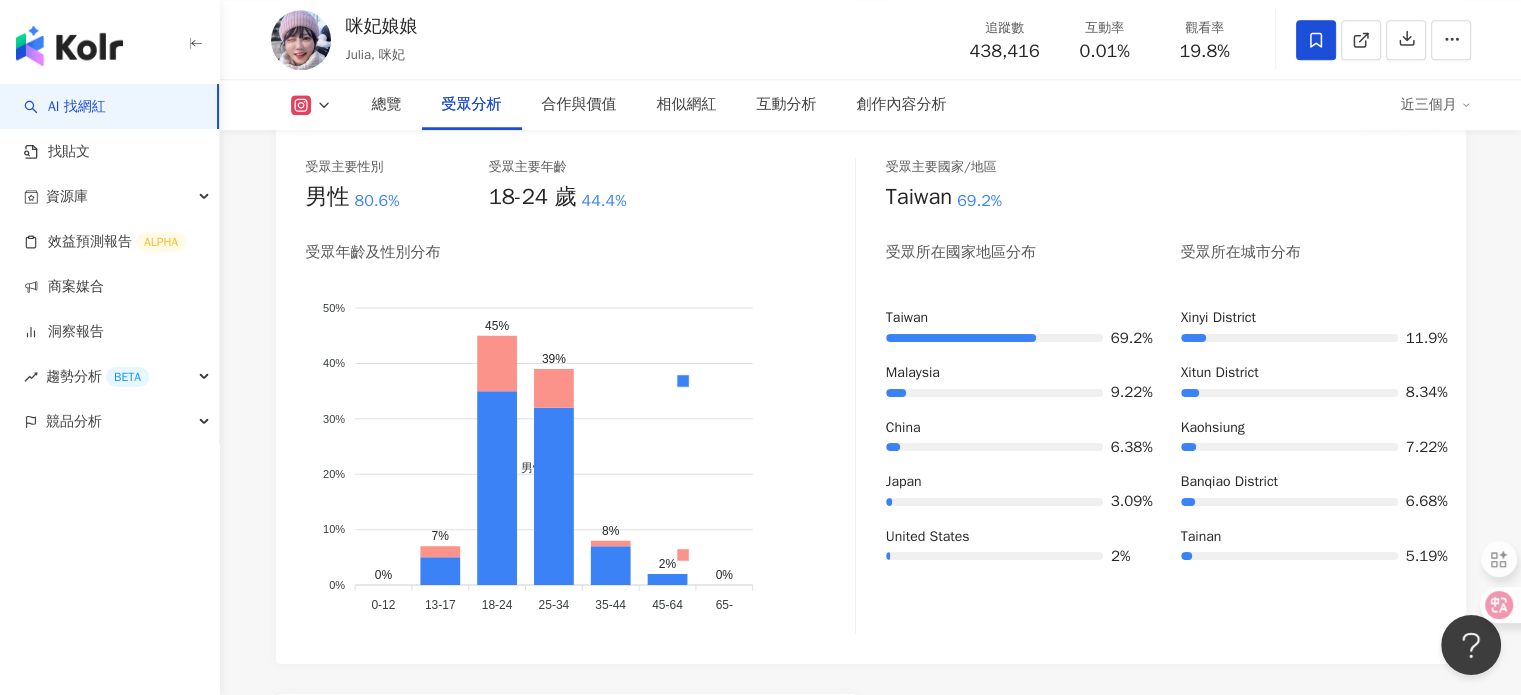 scroll, scrollTop: 1900, scrollLeft: 0, axis: vertical 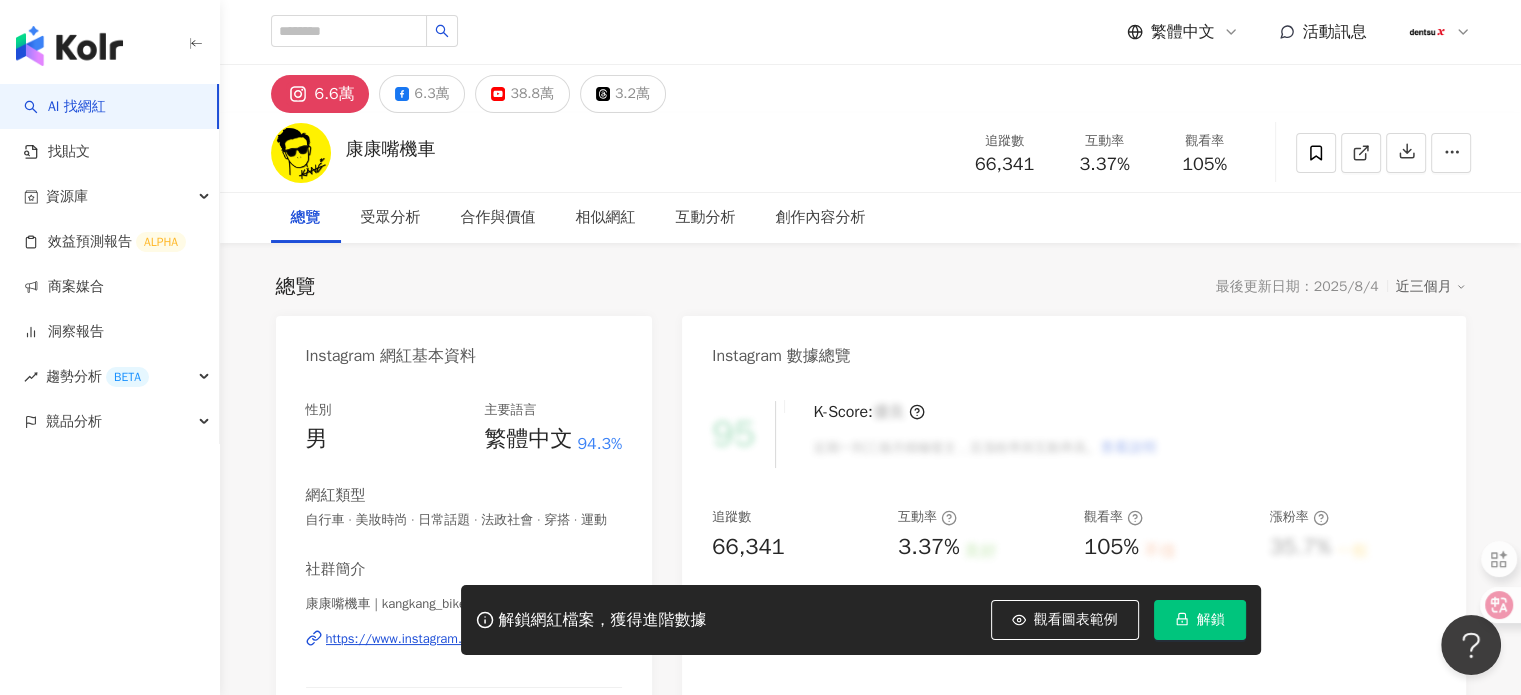 click on "解鎖" at bounding box center (1211, 620) 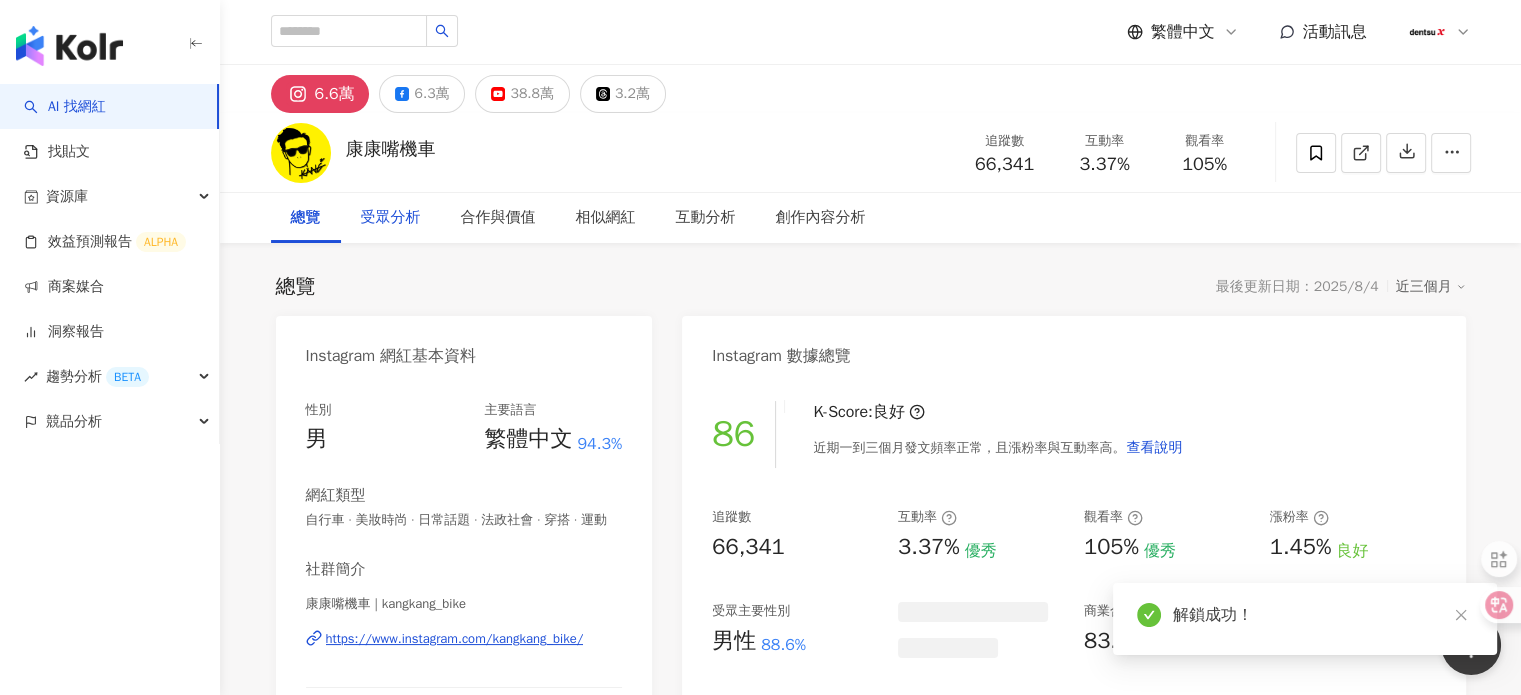 click on "受眾分析" at bounding box center (391, 218) 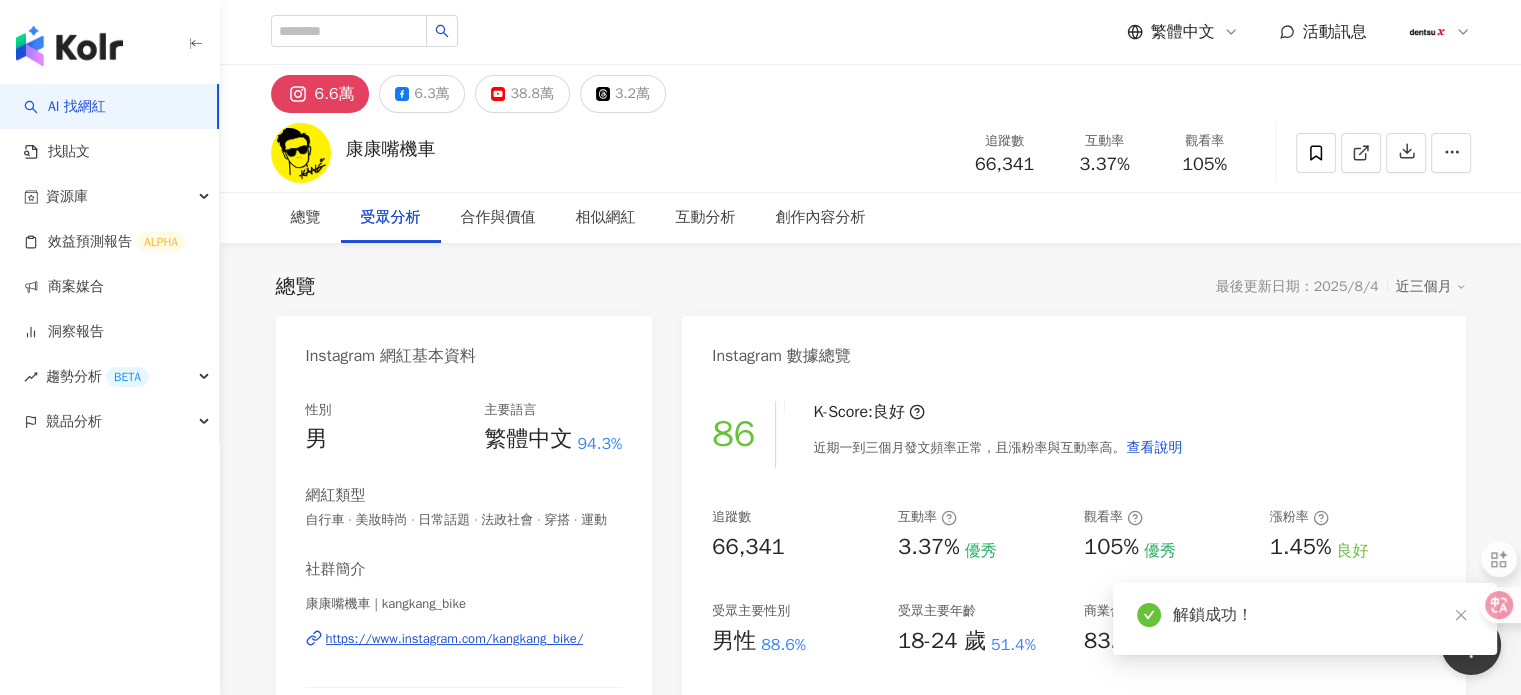 scroll, scrollTop: 1708, scrollLeft: 0, axis: vertical 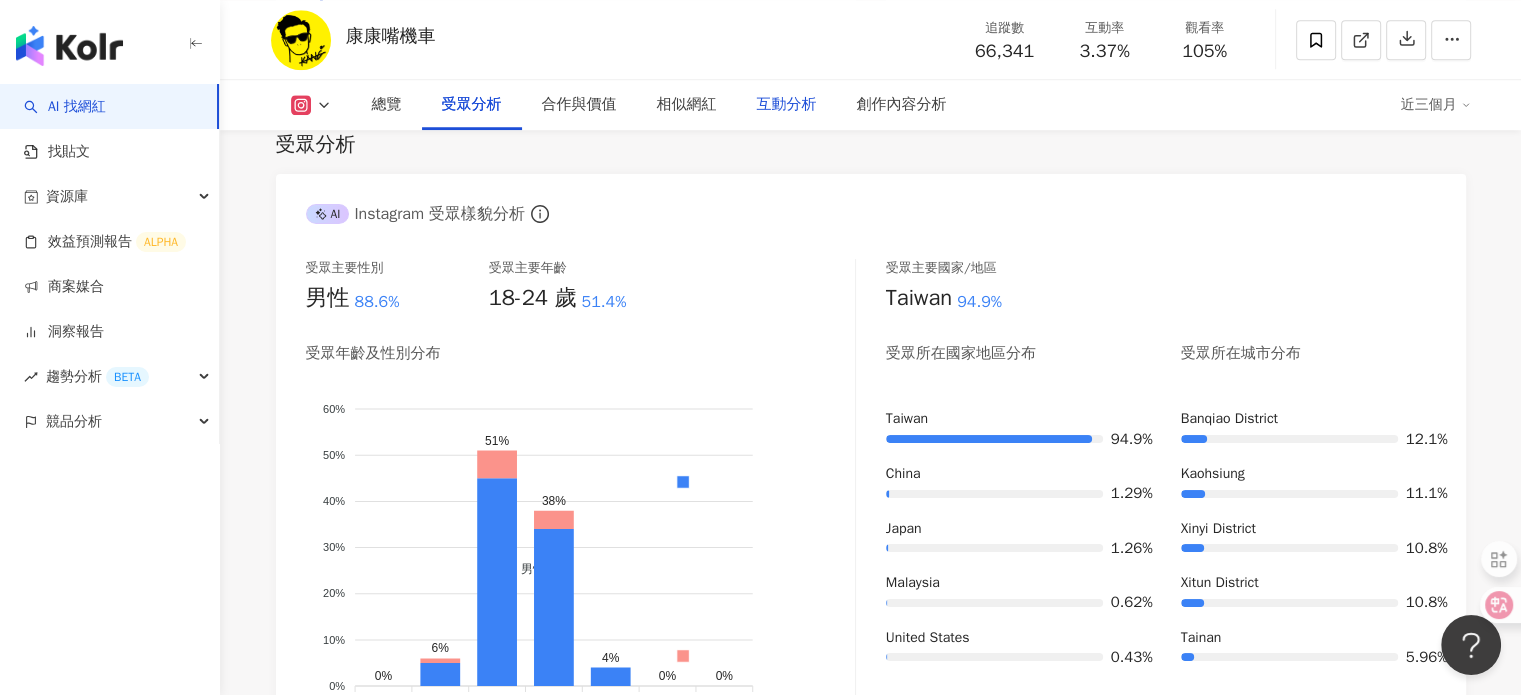 click on "互動分析" at bounding box center [787, 105] 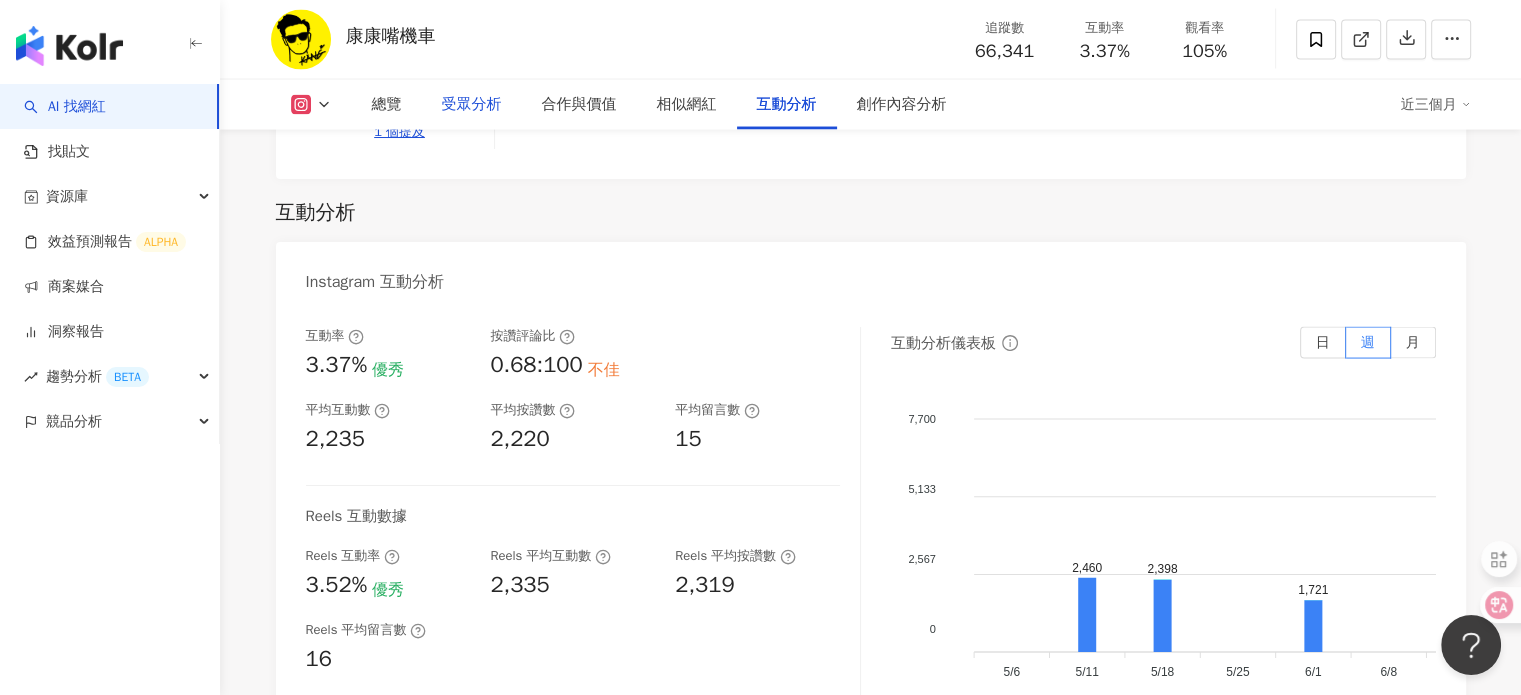 click on "受眾分析" at bounding box center [472, 105] 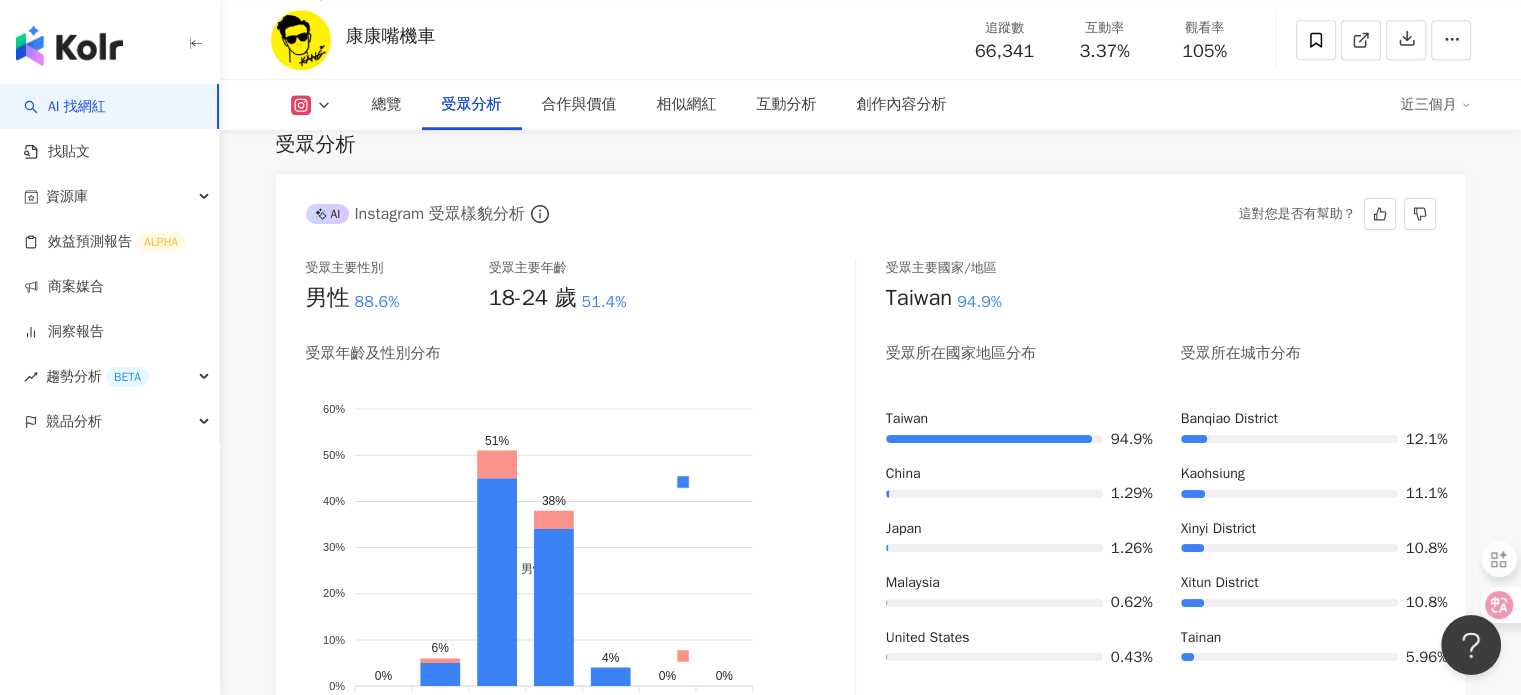 scroll, scrollTop: 1765, scrollLeft: 0, axis: vertical 